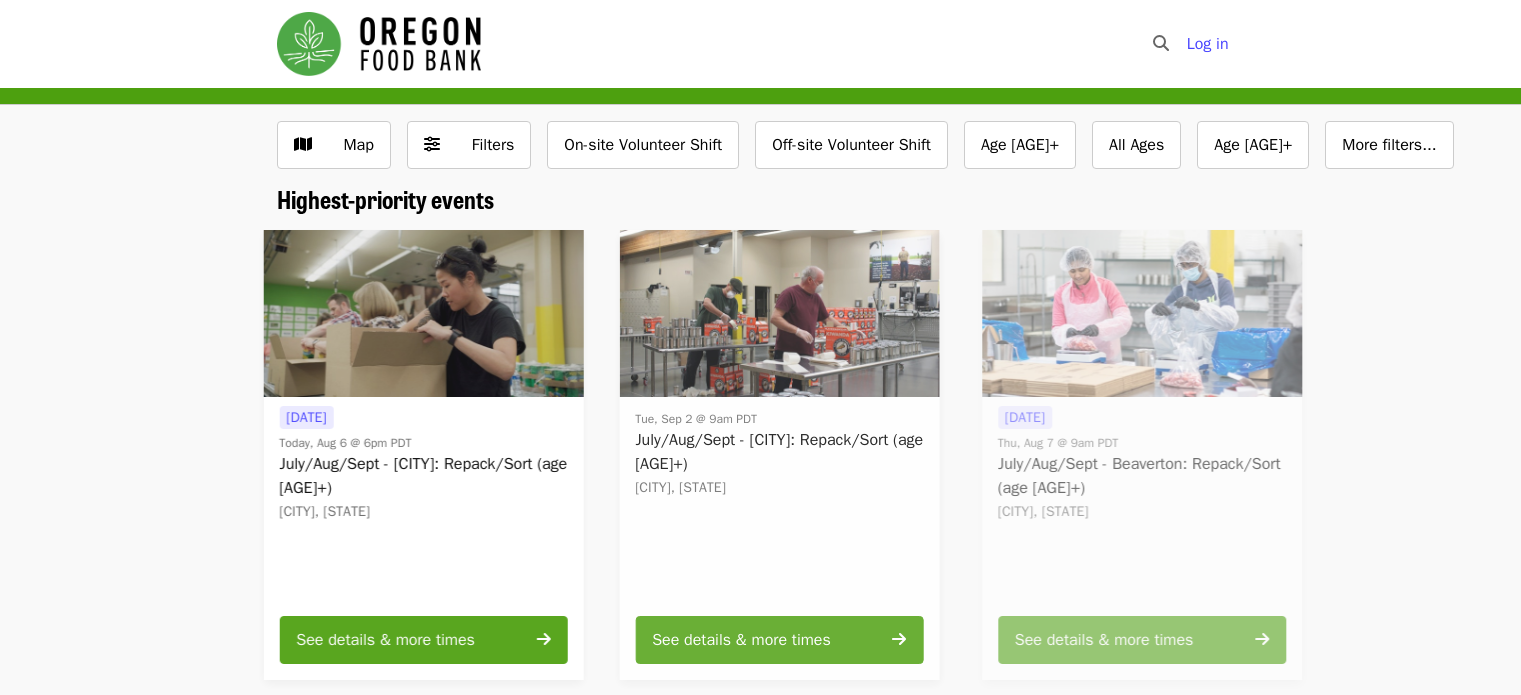 scroll, scrollTop: 0, scrollLeft: 0, axis: both 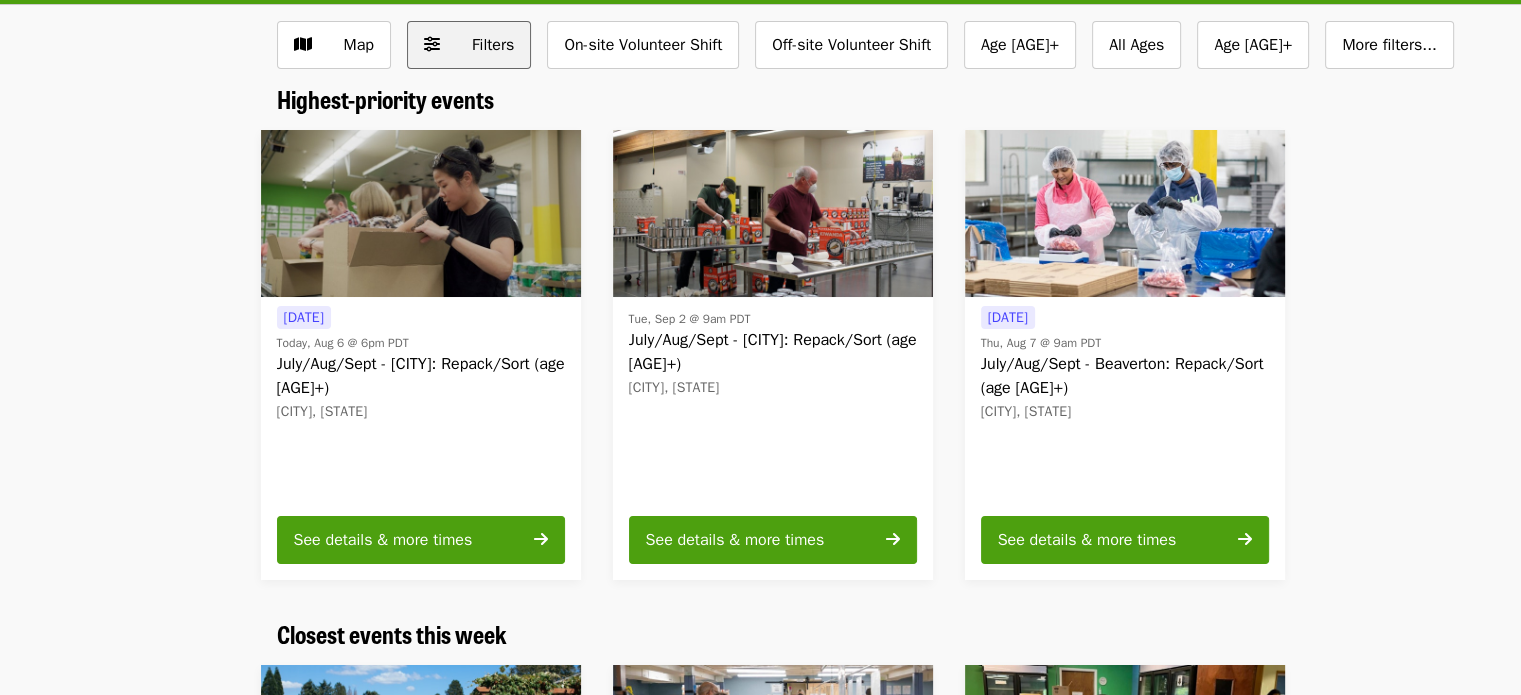 click on "Filters" at bounding box center (483, 45) 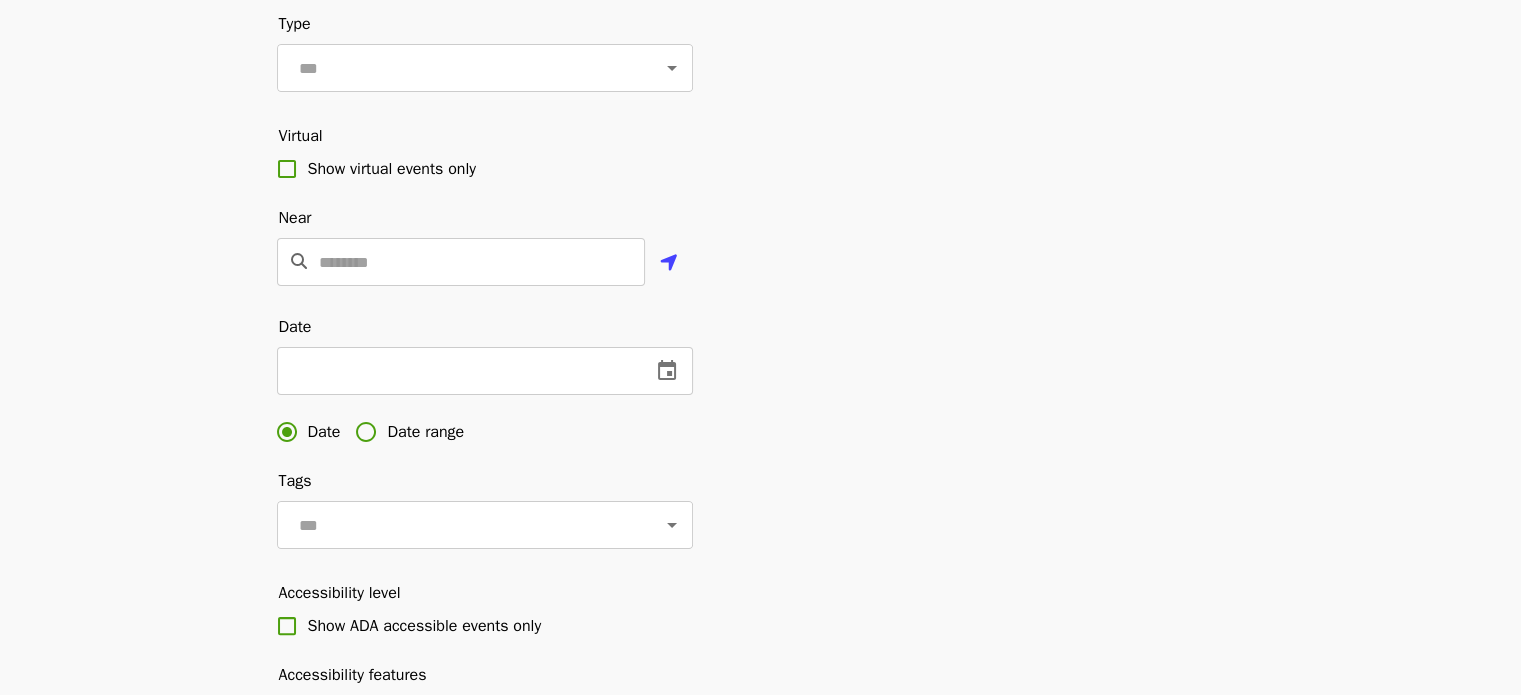 scroll, scrollTop: 400, scrollLeft: 0, axis: vertical 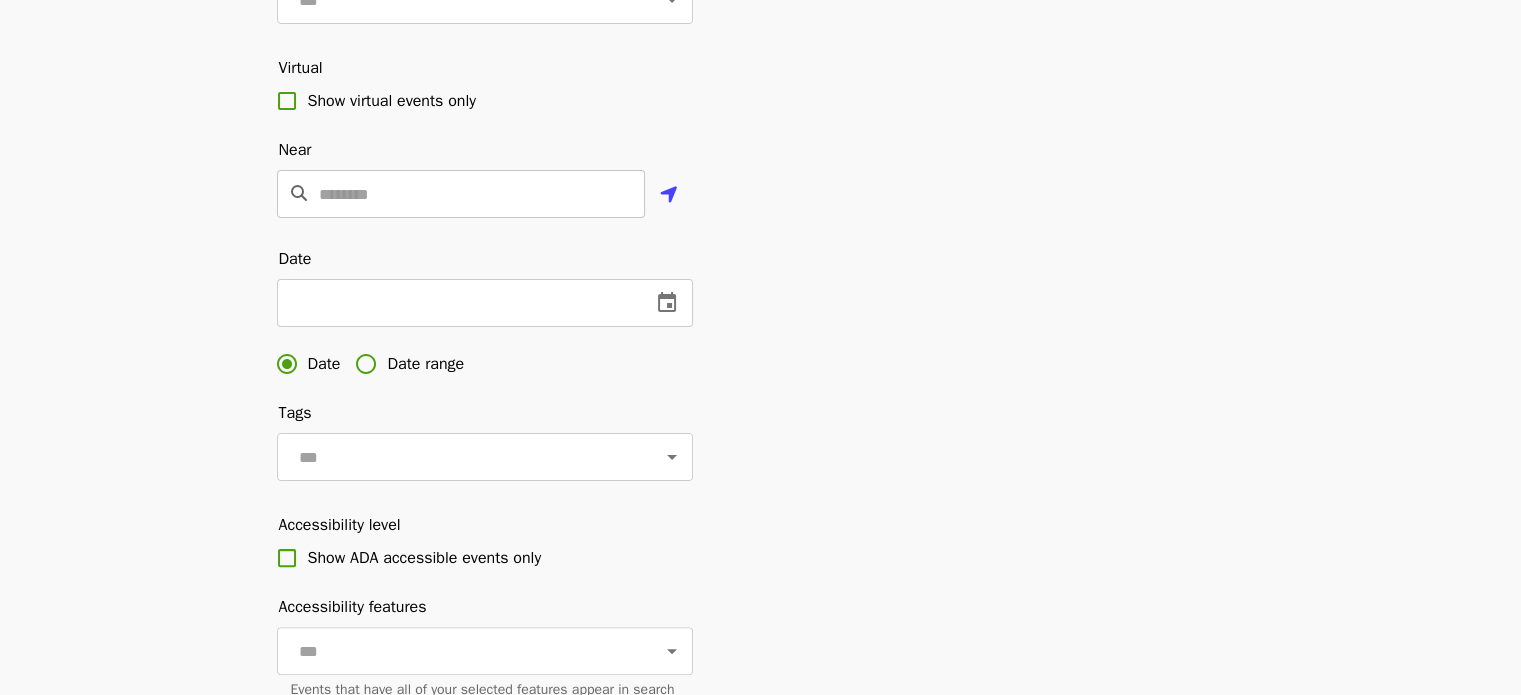 click at bounding box center (482, 194) 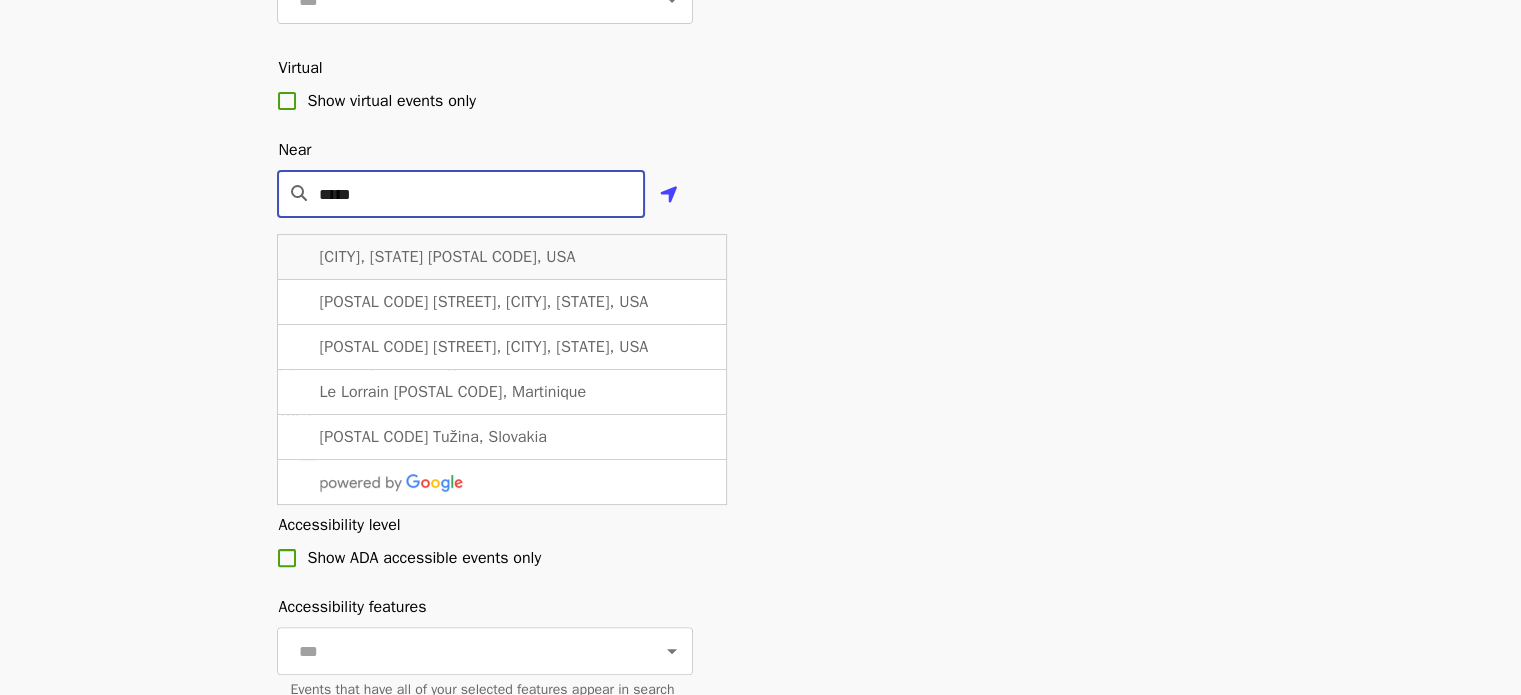 click on "Portland, OR 97214, USA" at bounding box center [448, 257] 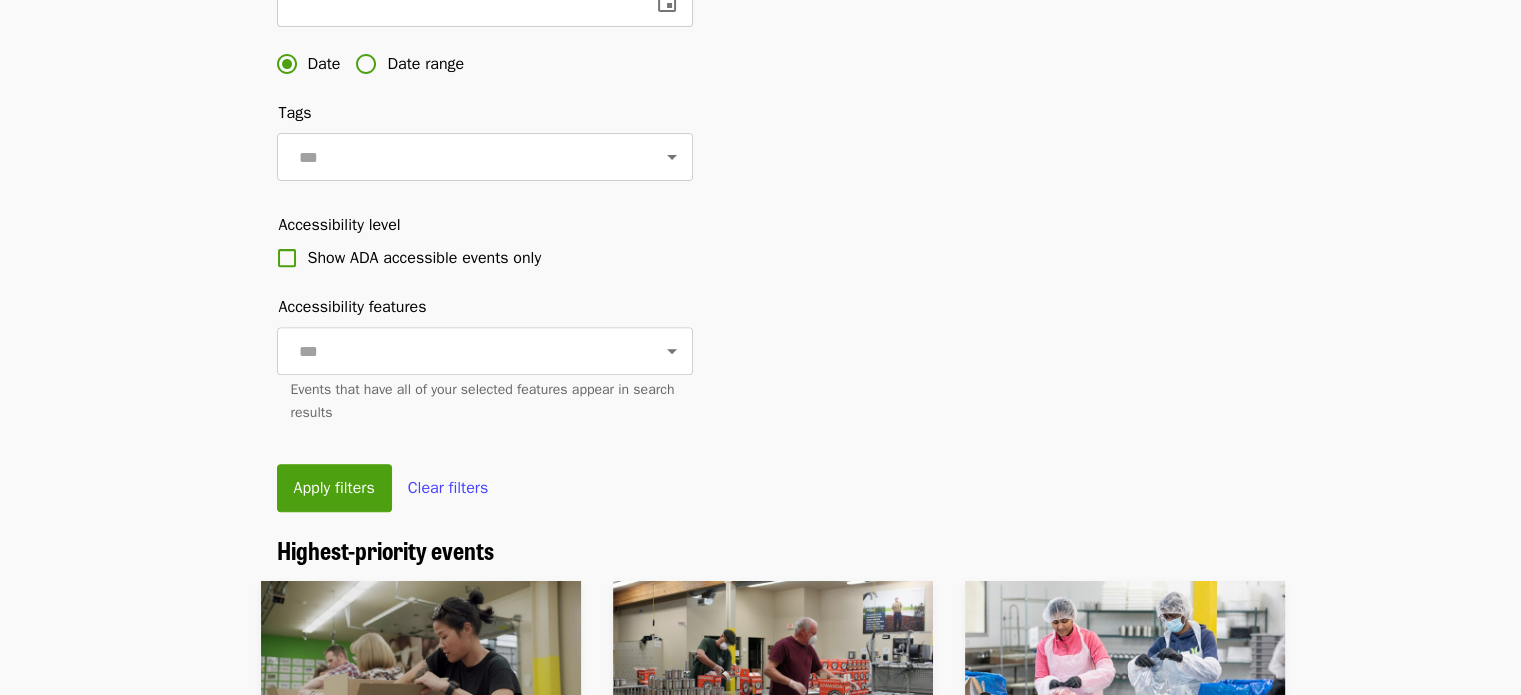scroll, scrollTop: 800, scrollLeft: 0, axis: vertical 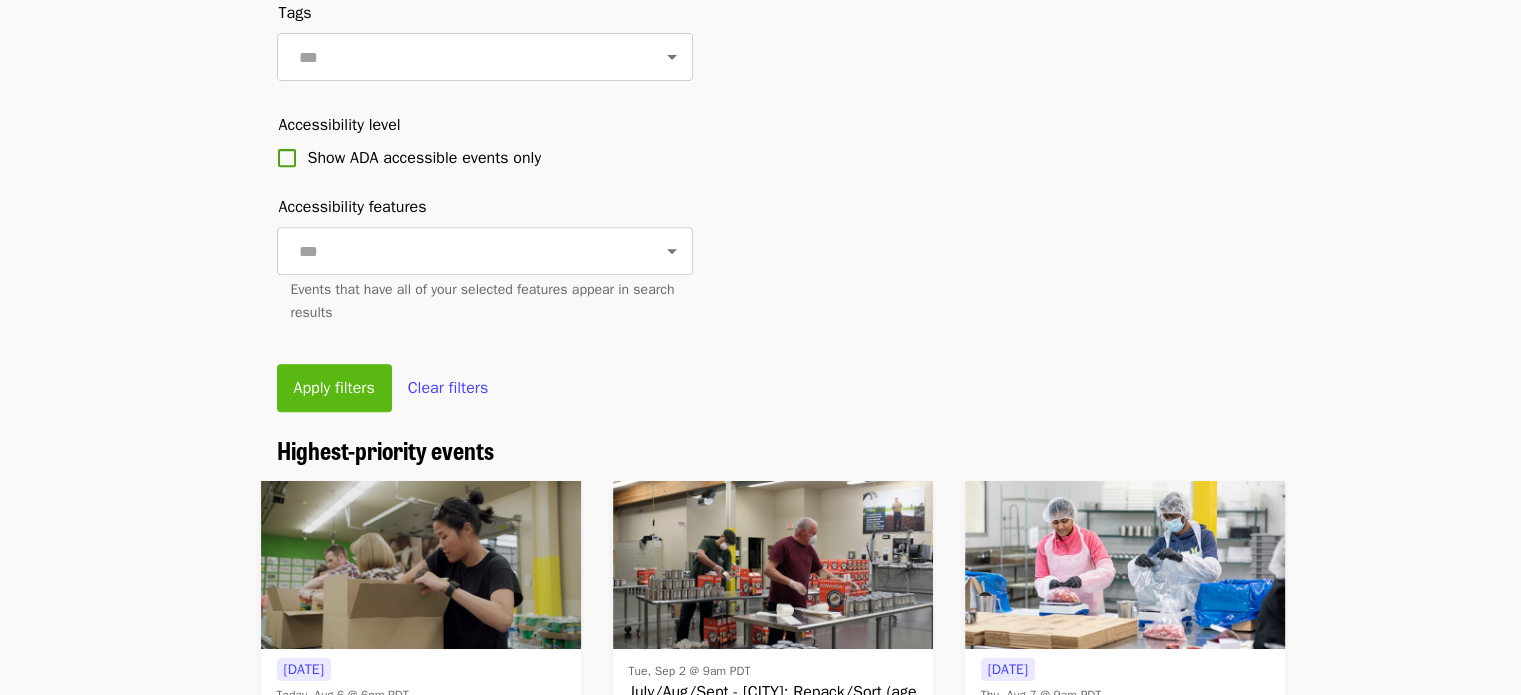 click on "Apply filters" at bounding box center [334, 388] 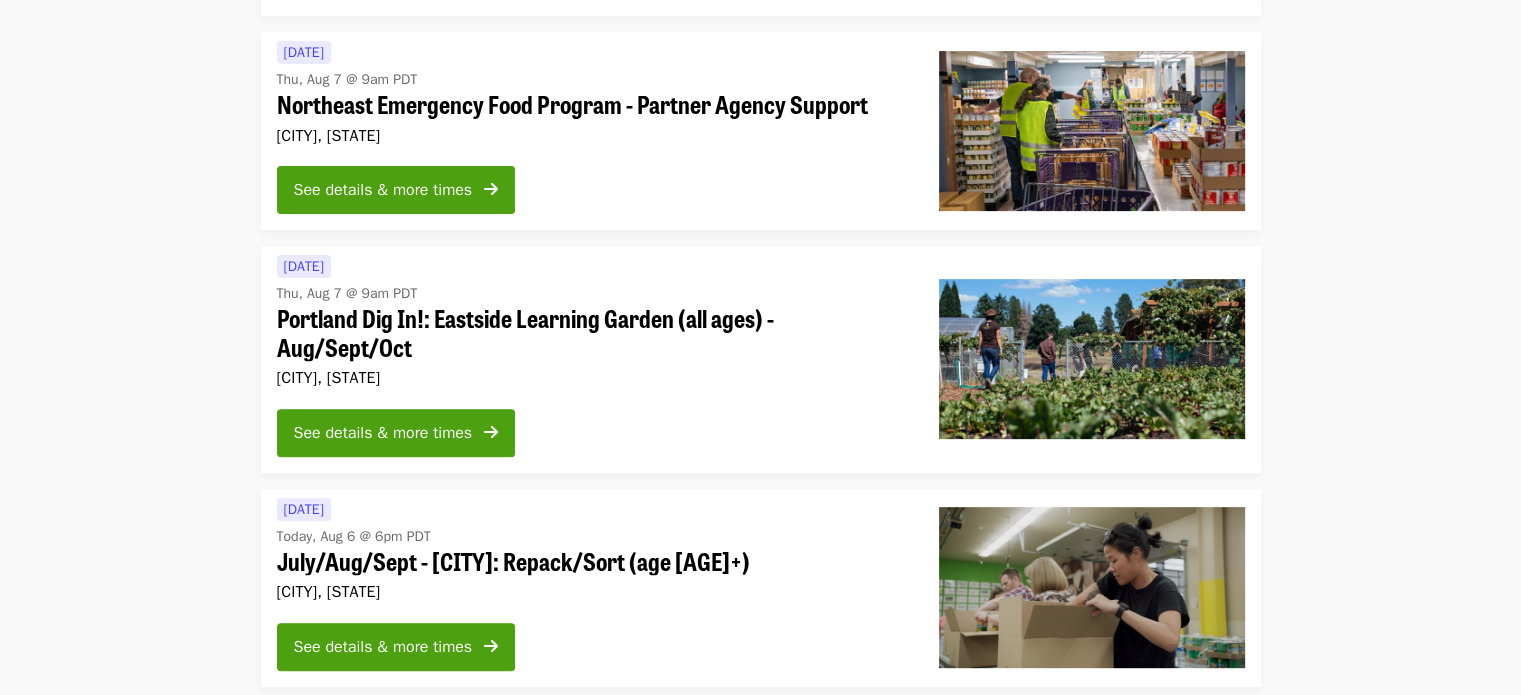 scroll, scrollTop: 600, scrollLeft: 0, axis: vertical 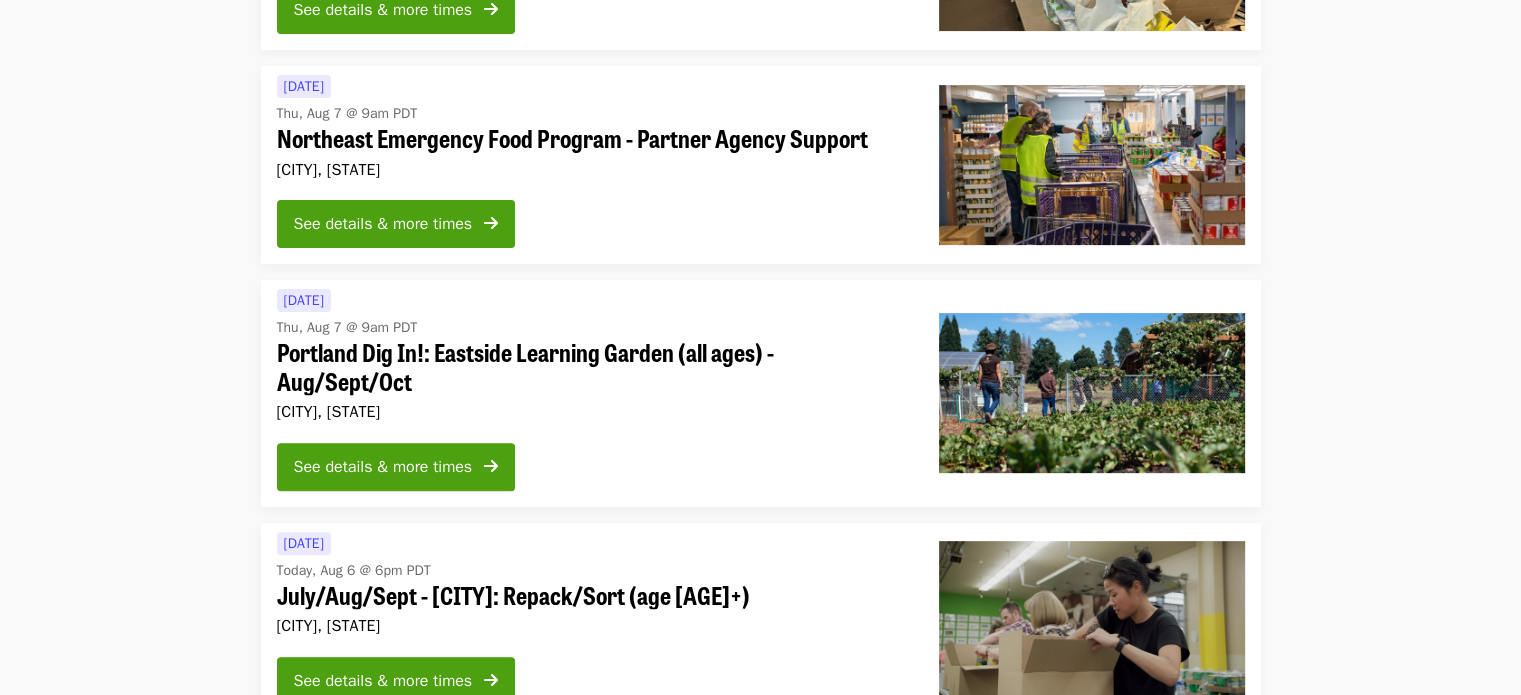 drag, startPoint x: 456, startPoint y: 355, endPoint x: 178, endPoint y: 358, distance: 278.01617 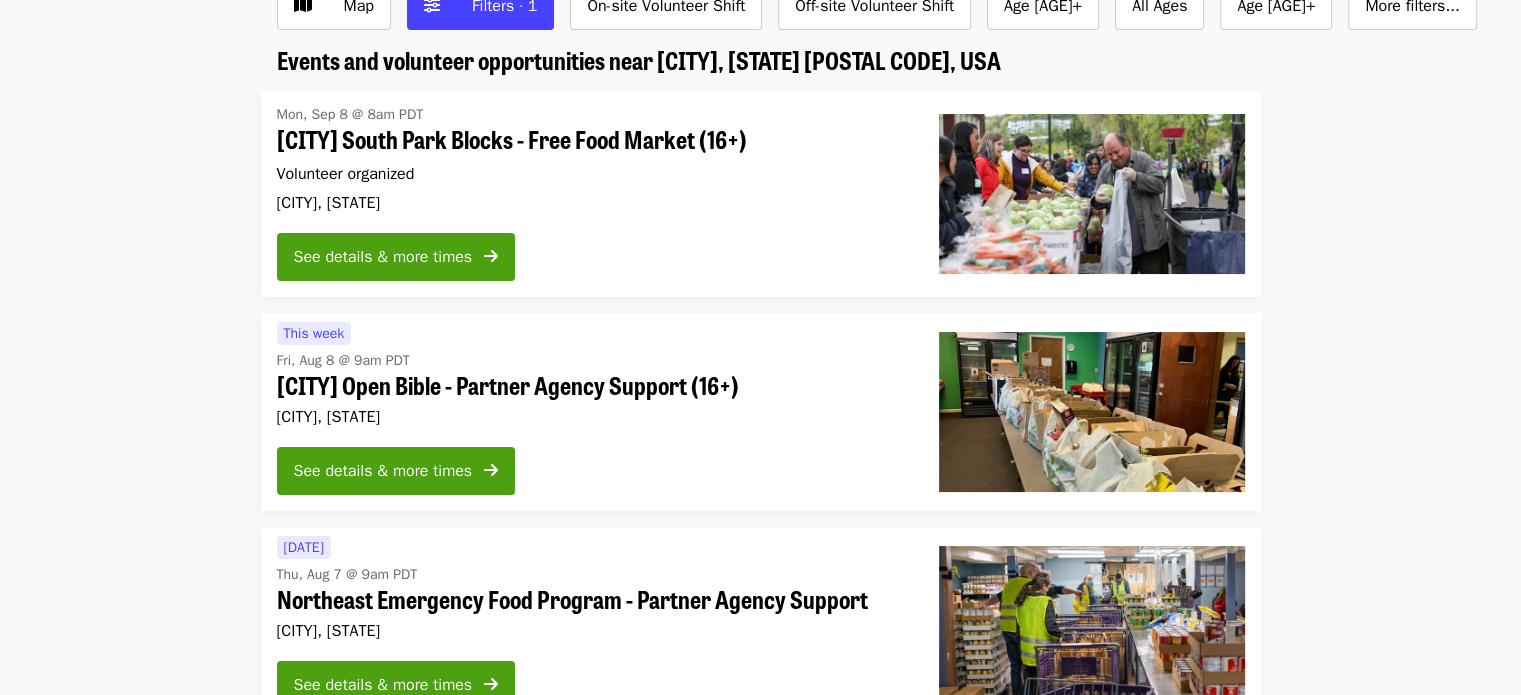 scroll, scrollTop: 0, scrollLeft: 0, axis: both 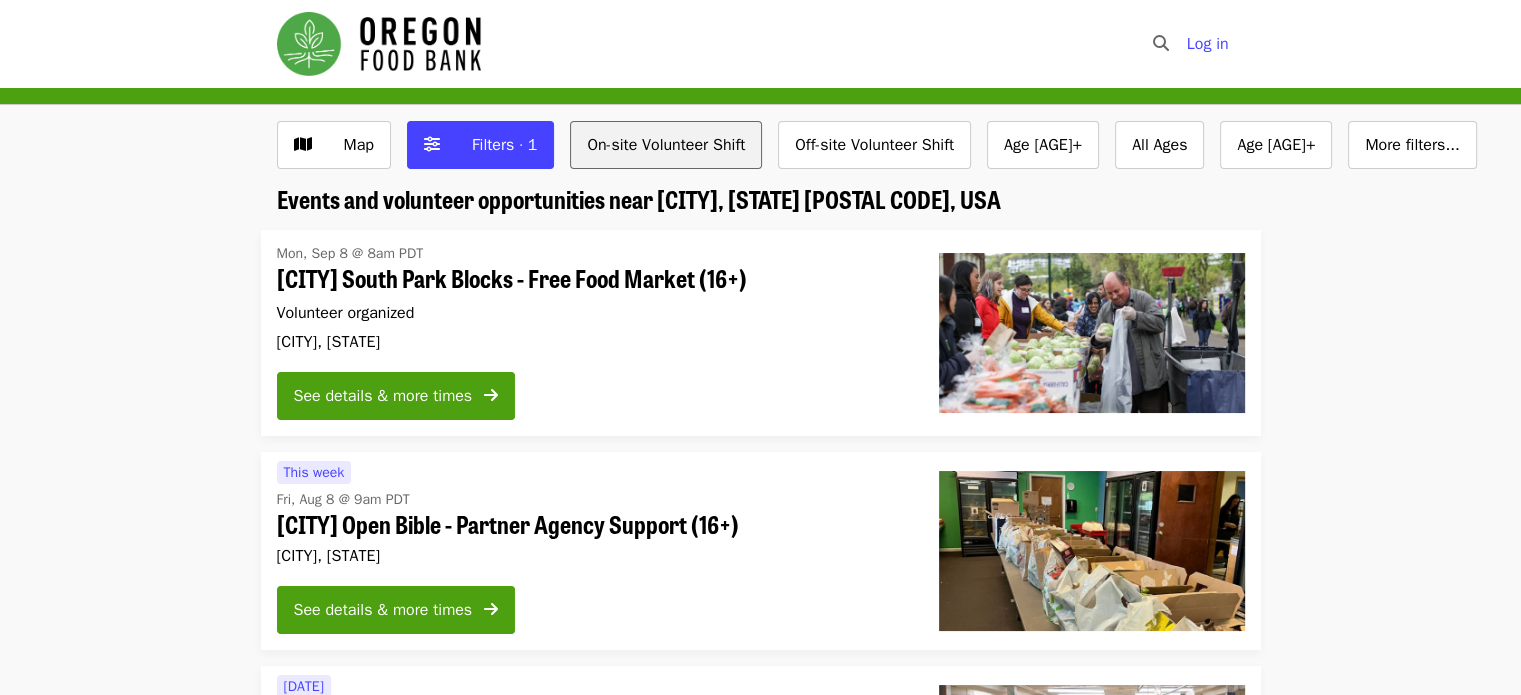 click on "On-site Volunteer Shift" at bounding box center (666, 145) 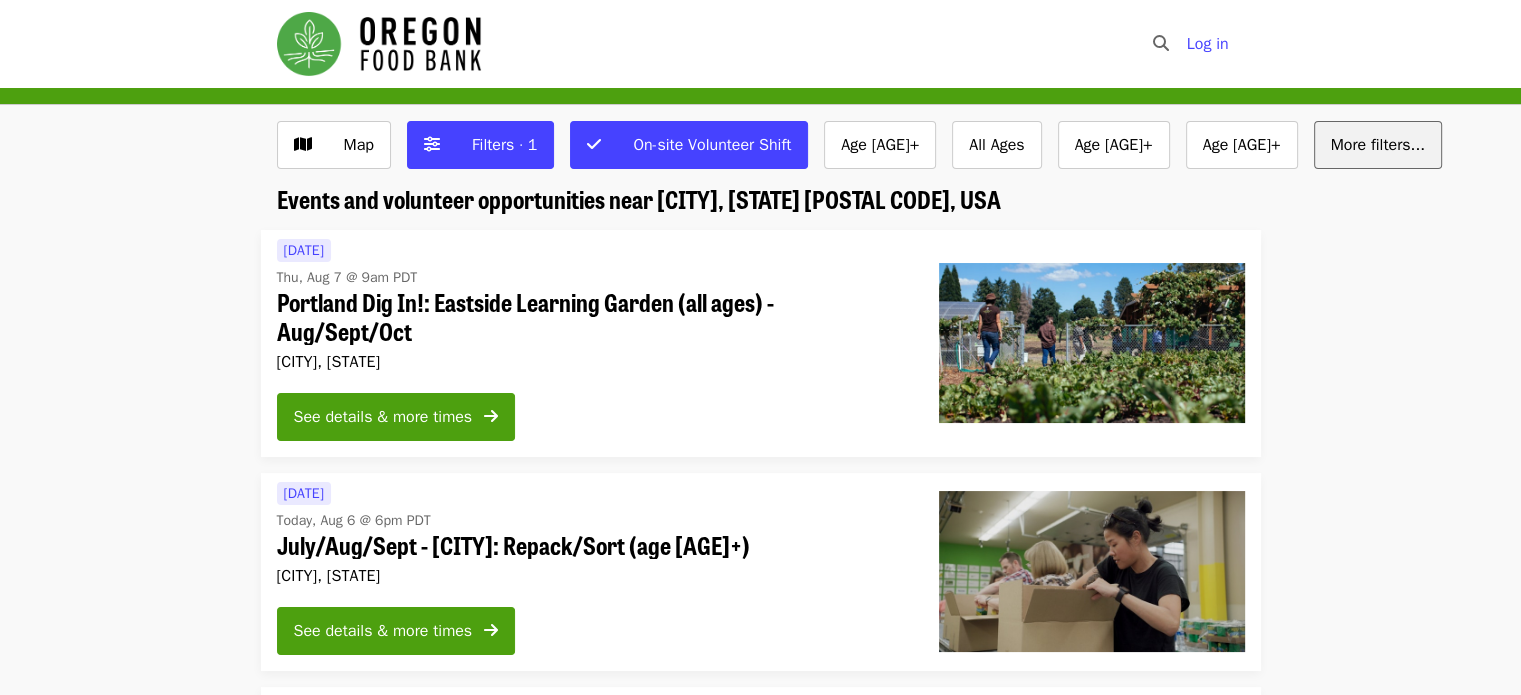 click on "More filters..." at bounding box center [1378, 145] 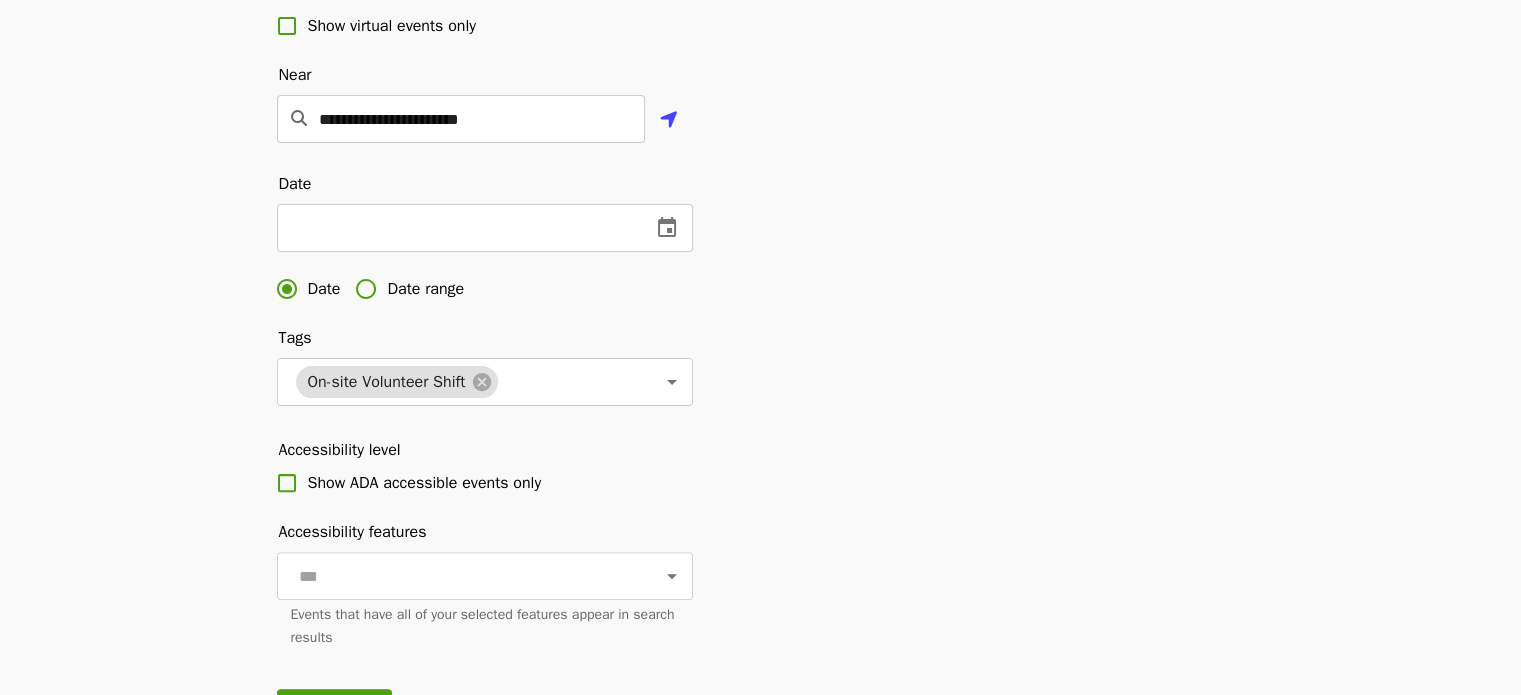 scroll, scrollTop: 480, scrollLeft: 0, axis: vertical 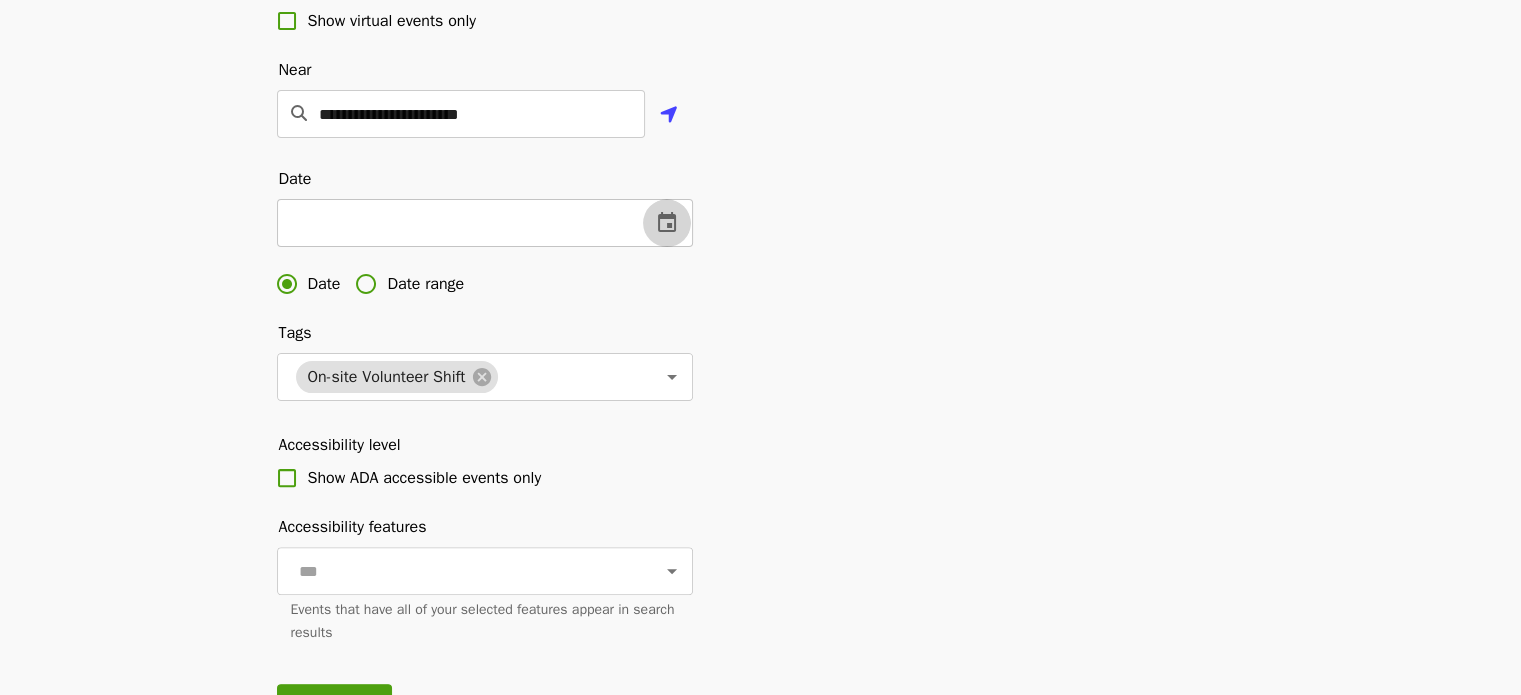 click 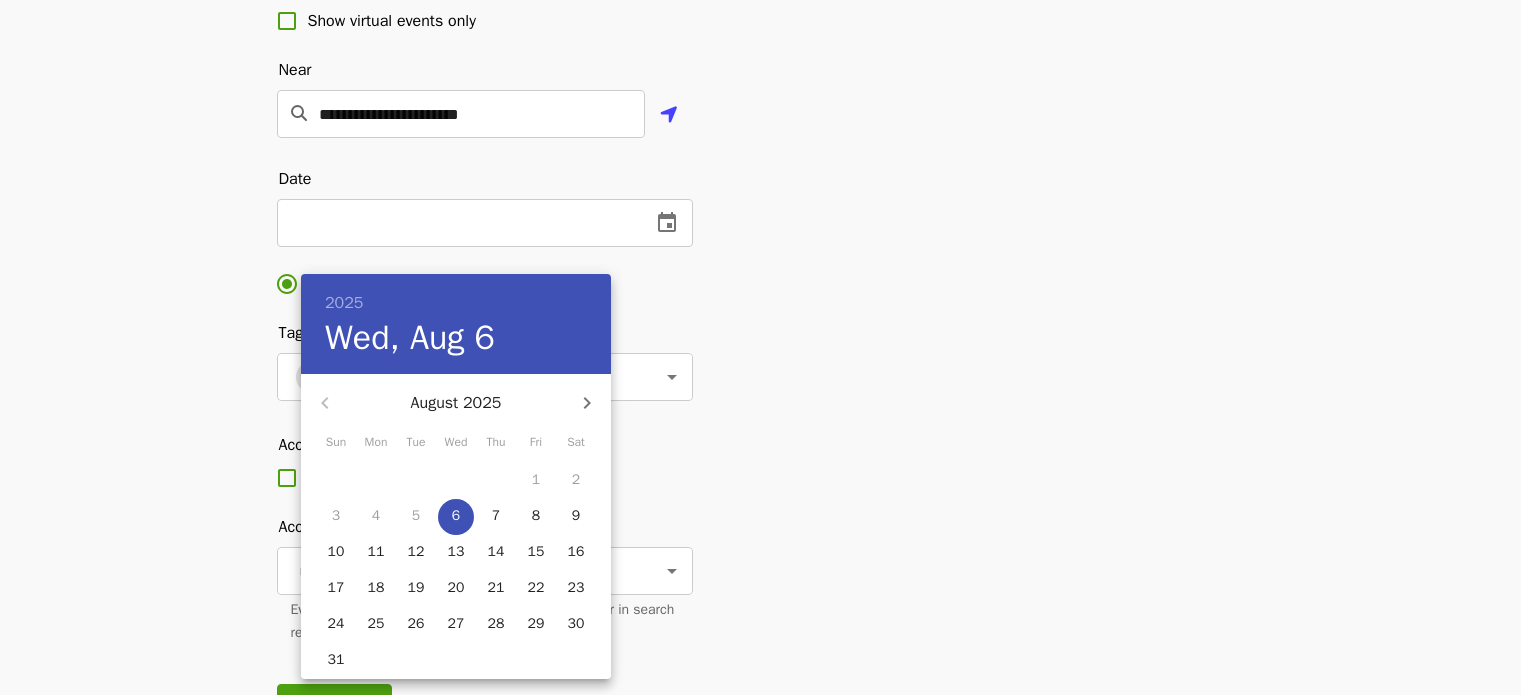 click at bounding box center [768, 347] 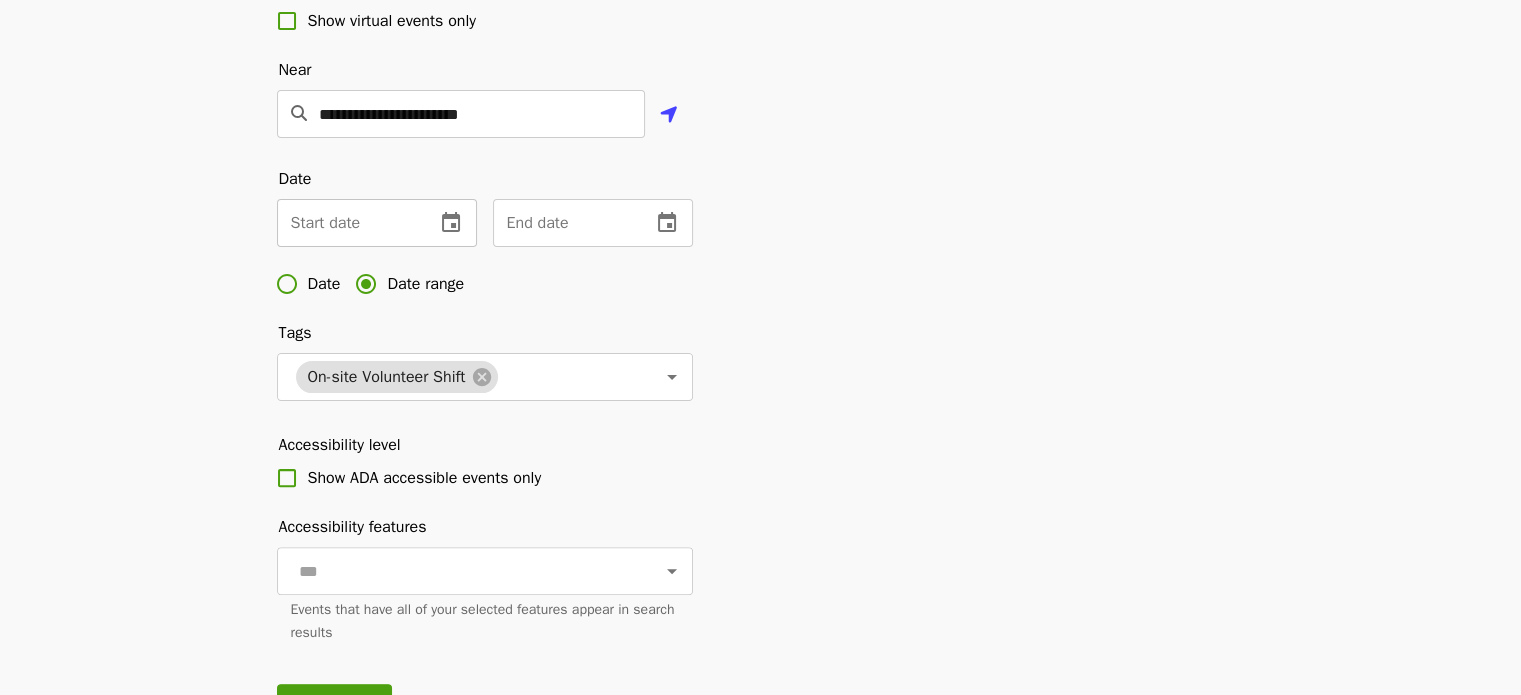 click at bounding box center (348, 223) 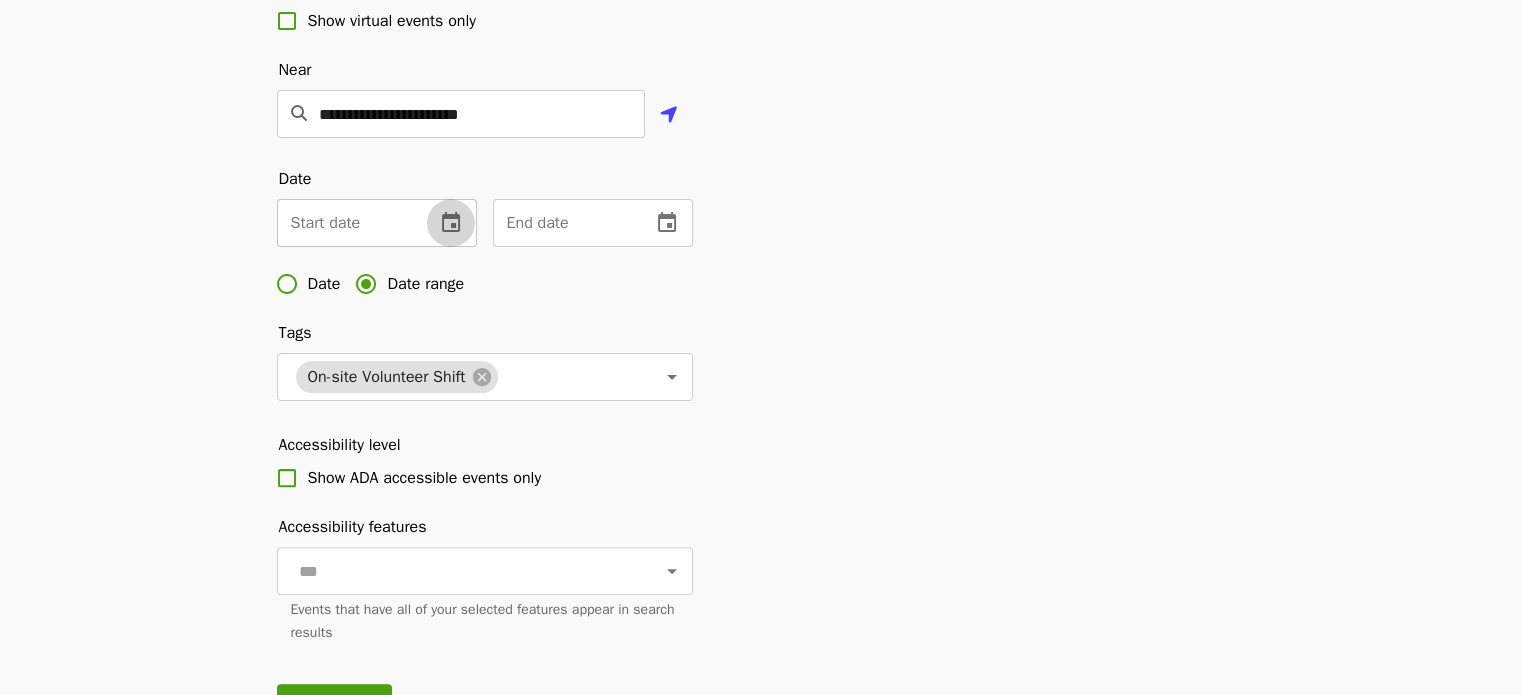 click at bounding box center [451, 223] 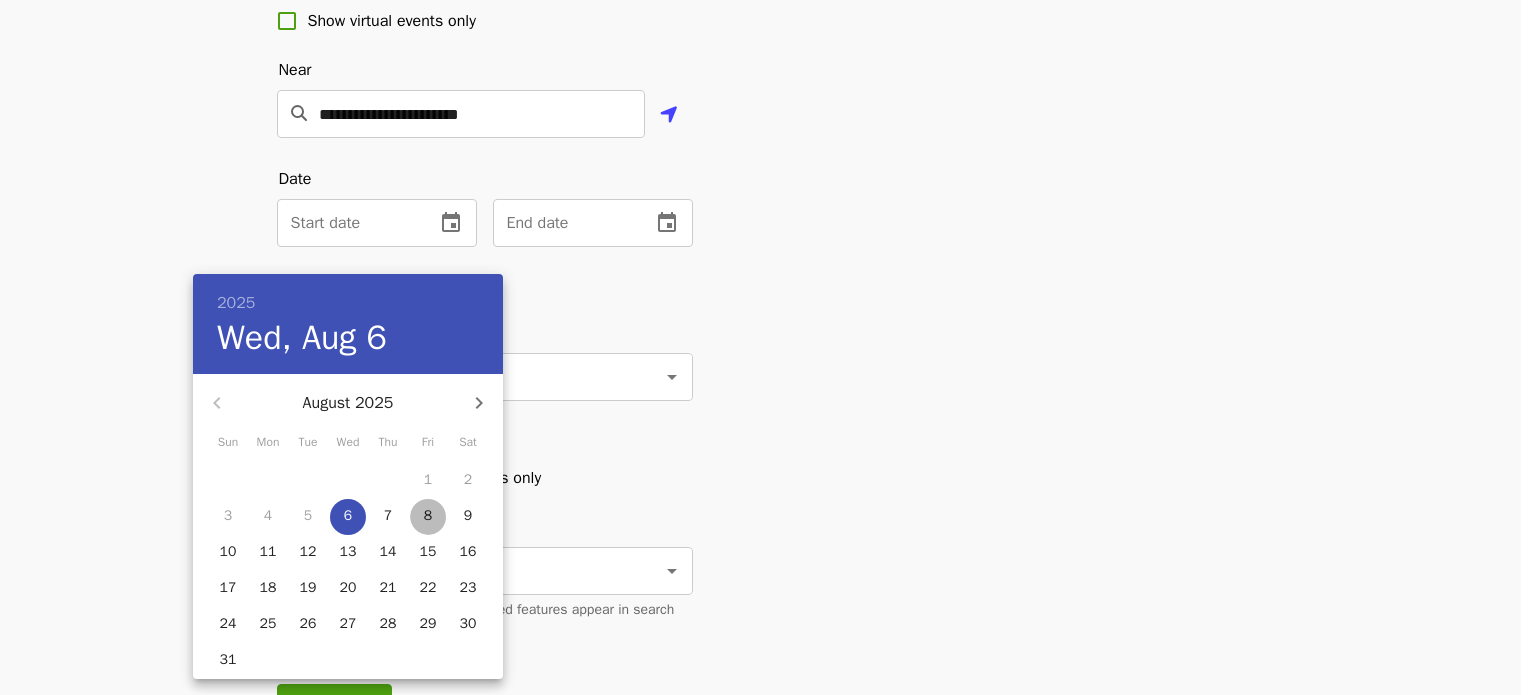 click on "8" at bounding box center [428, 516] 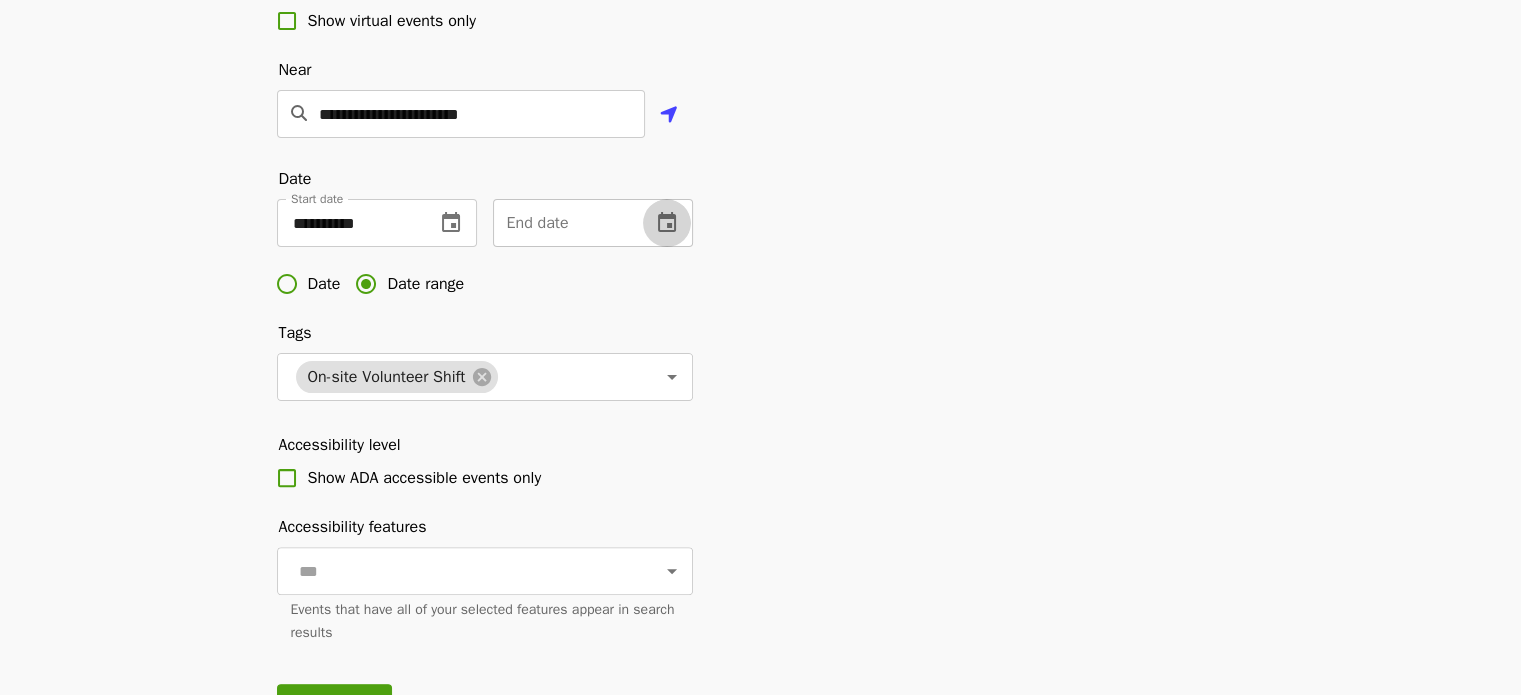 click 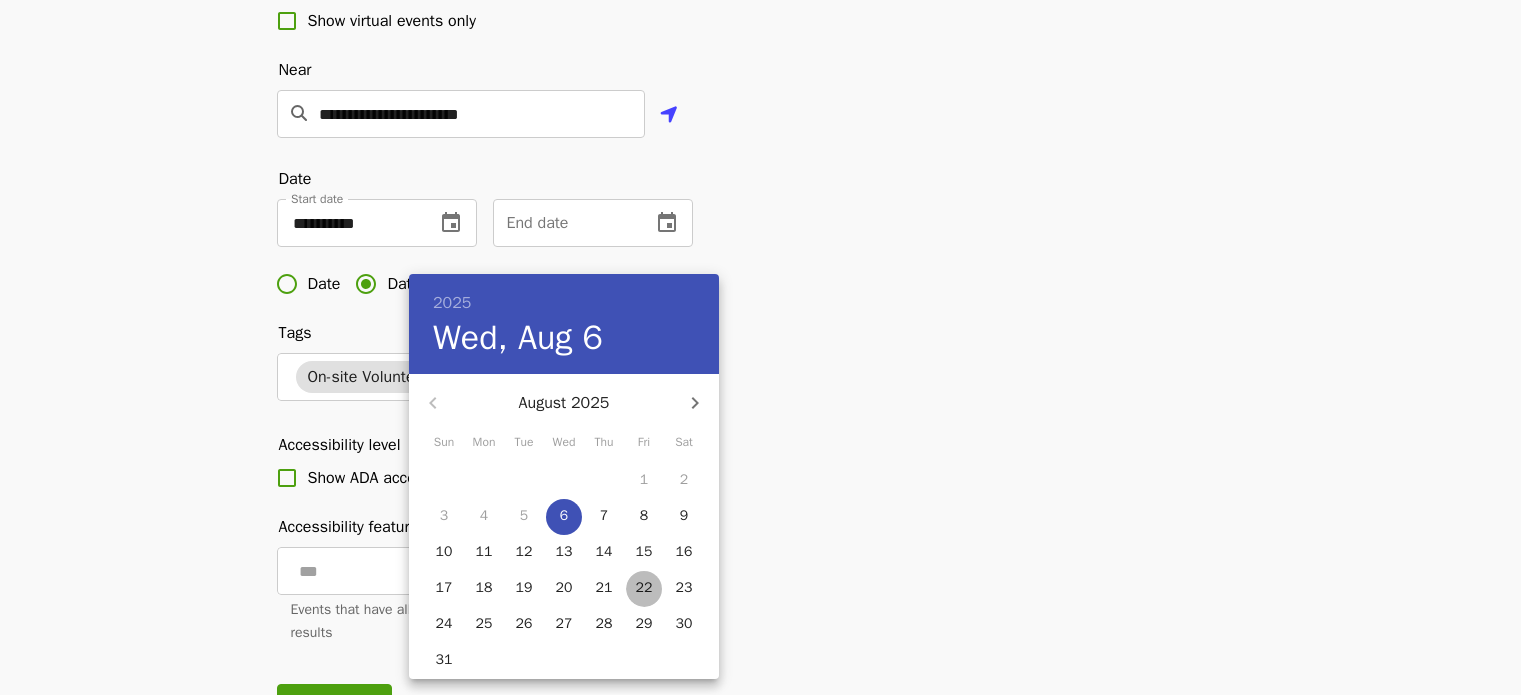 click on "22" at bounding box center (644, 588) 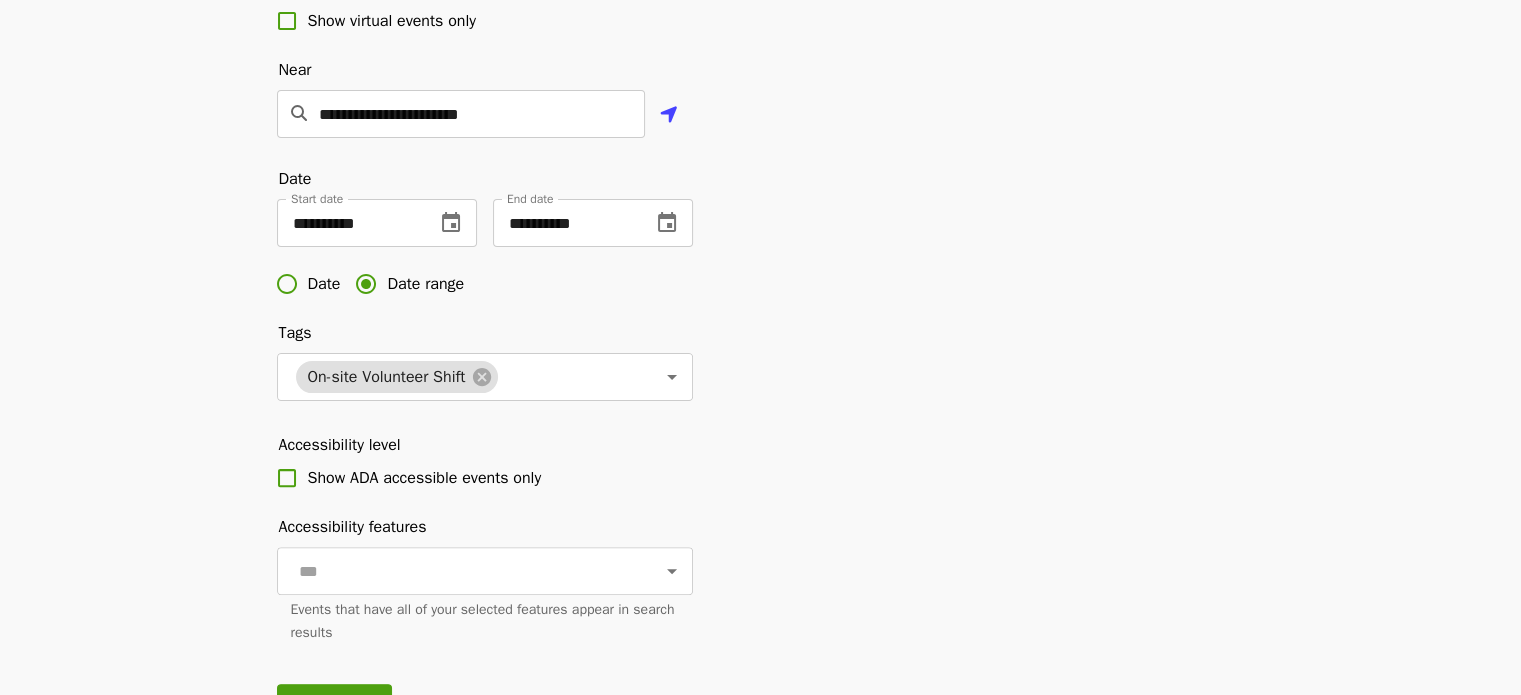 click on "**********" at bounding box center [761, 198] 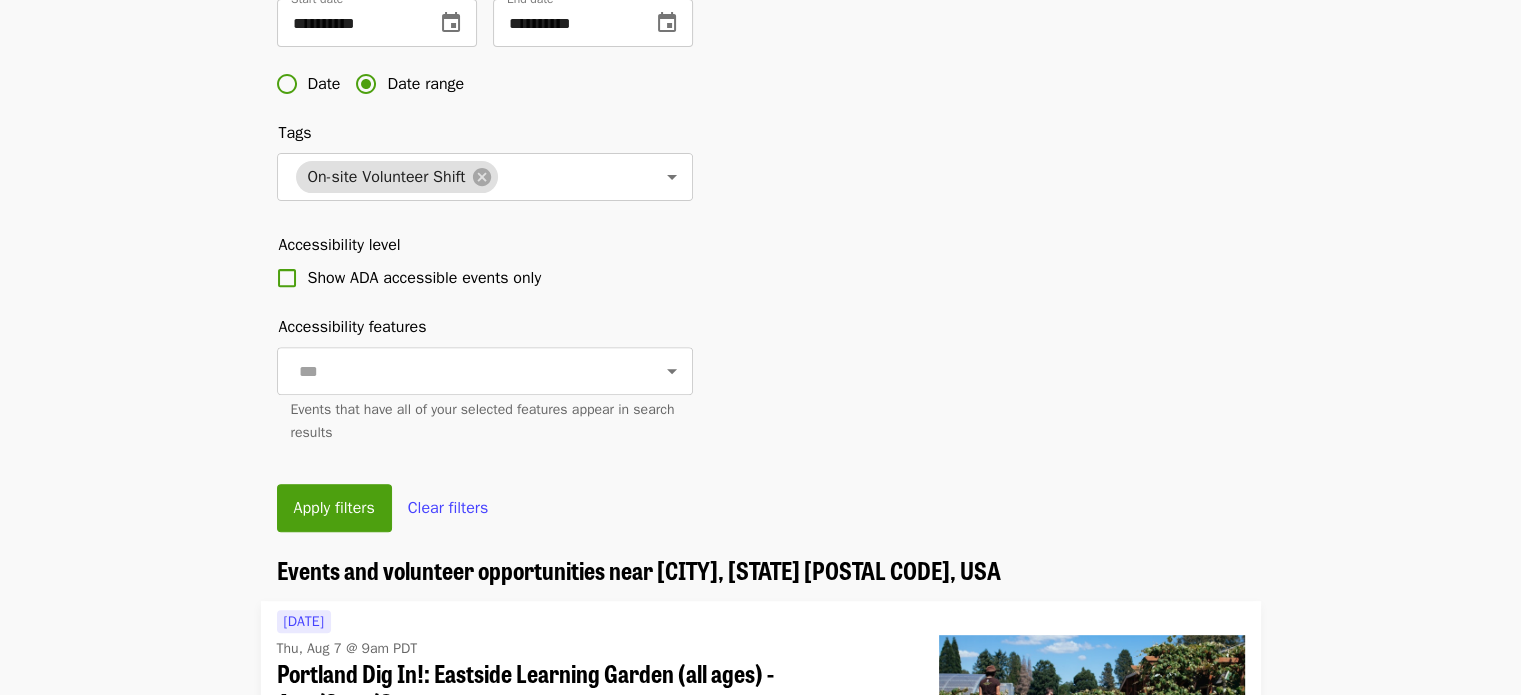 scroll, scrollTop: 683, scrollLeft: 0, axis: vertical 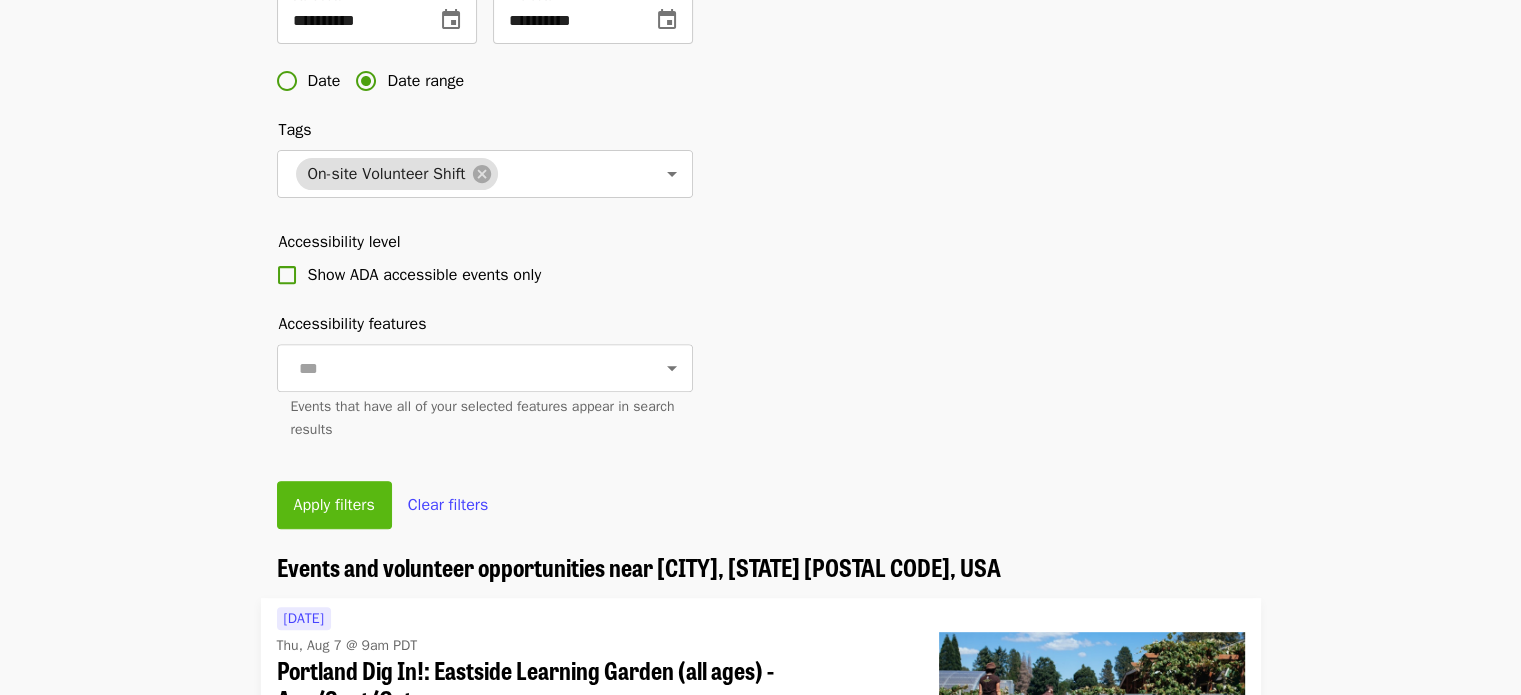 click on "Apply filters" at bounding box center (334, 505) 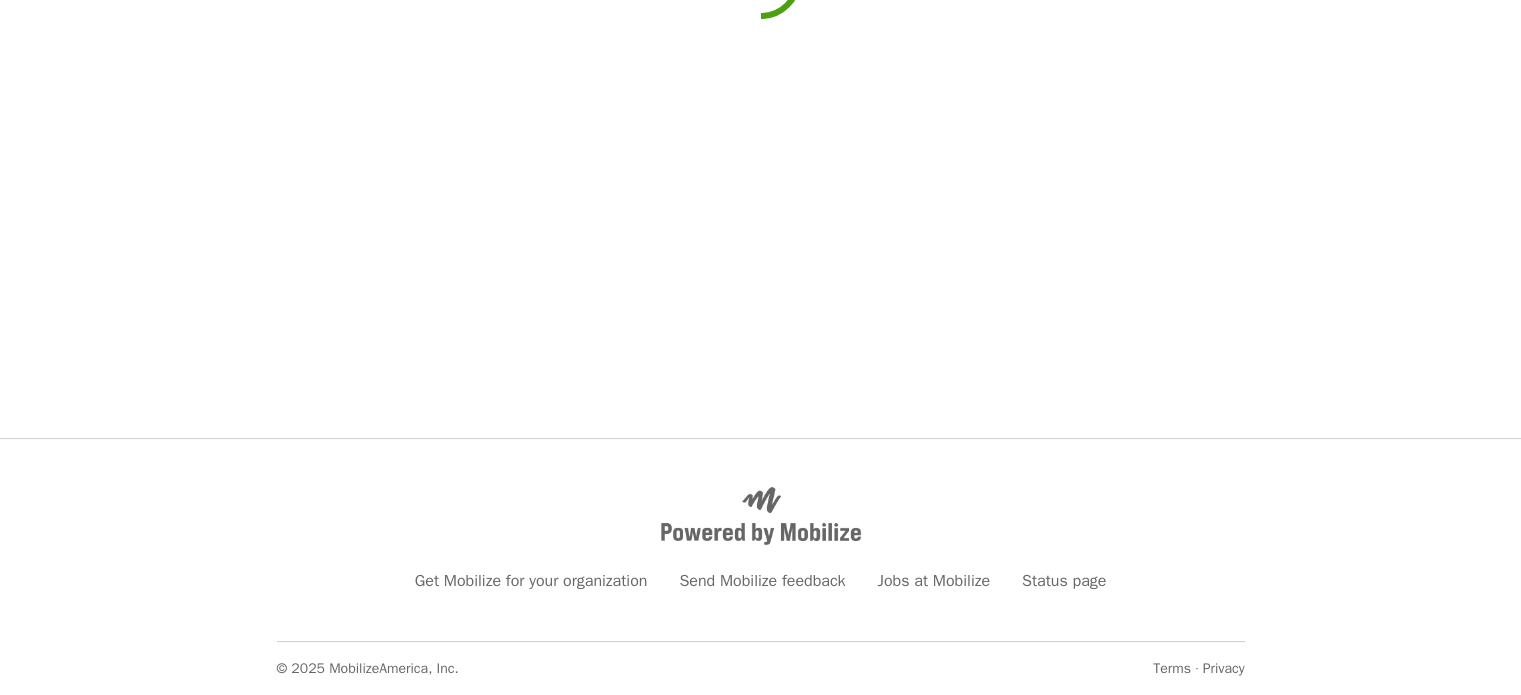 scroll, scrollTop: 0, scrollLeft: 0, axis: both 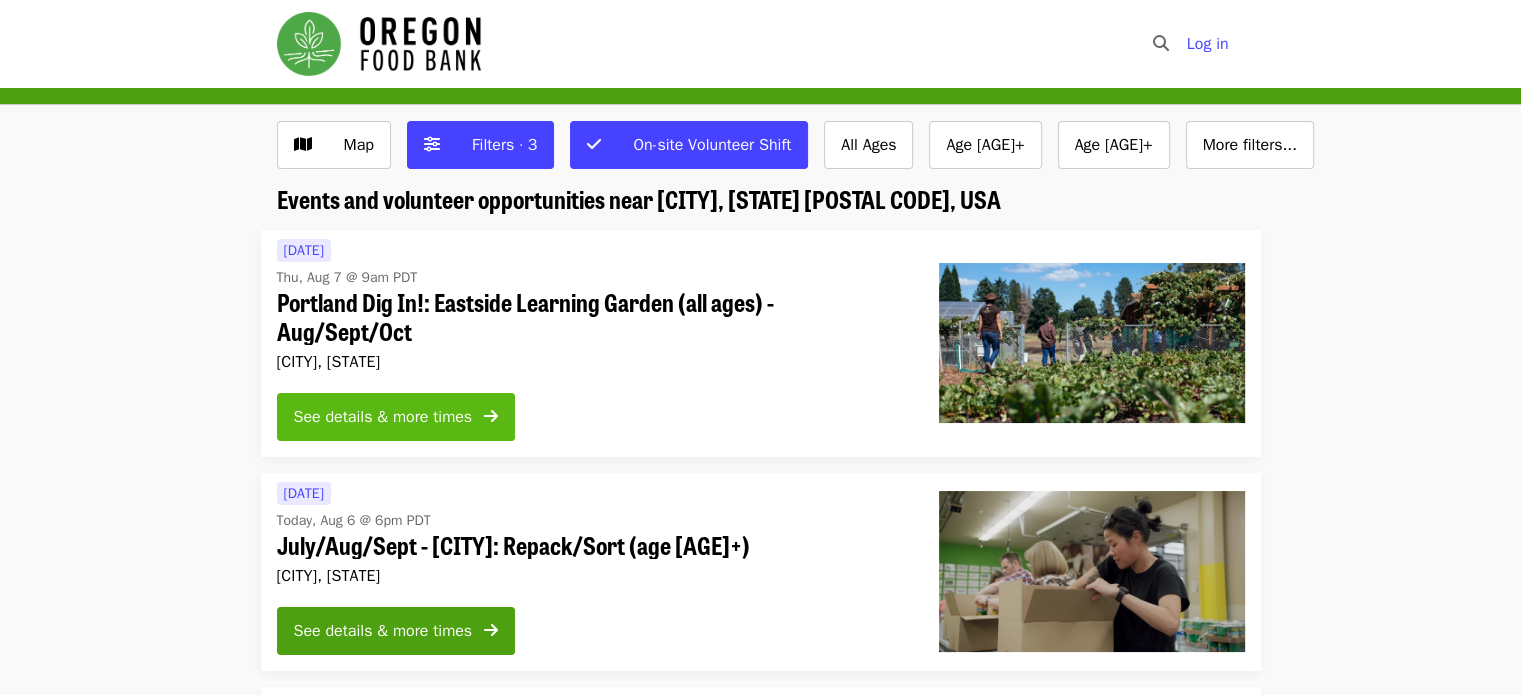 click on "See details & more times" at bounding box center [383, 417] 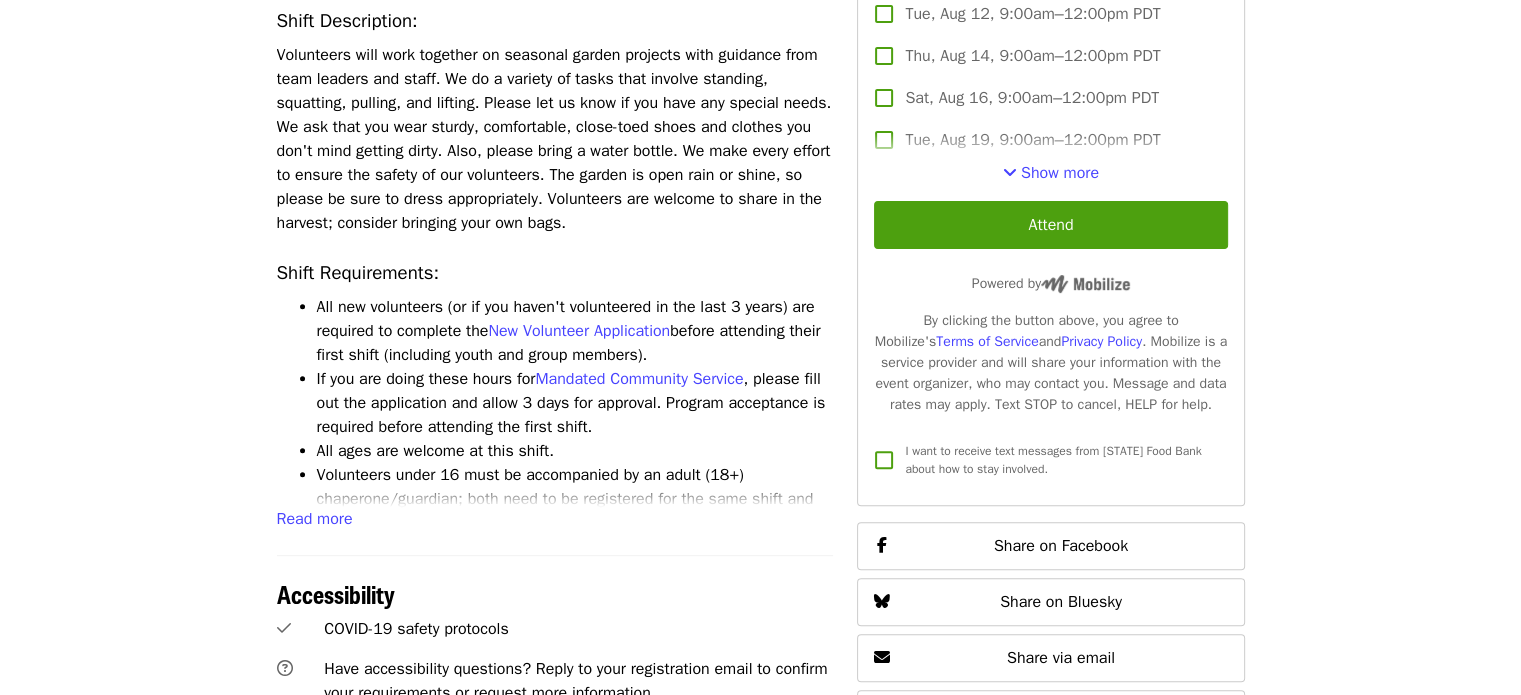 scroll, scrollTop: 694, scrollLeft: 0, axis: vertical 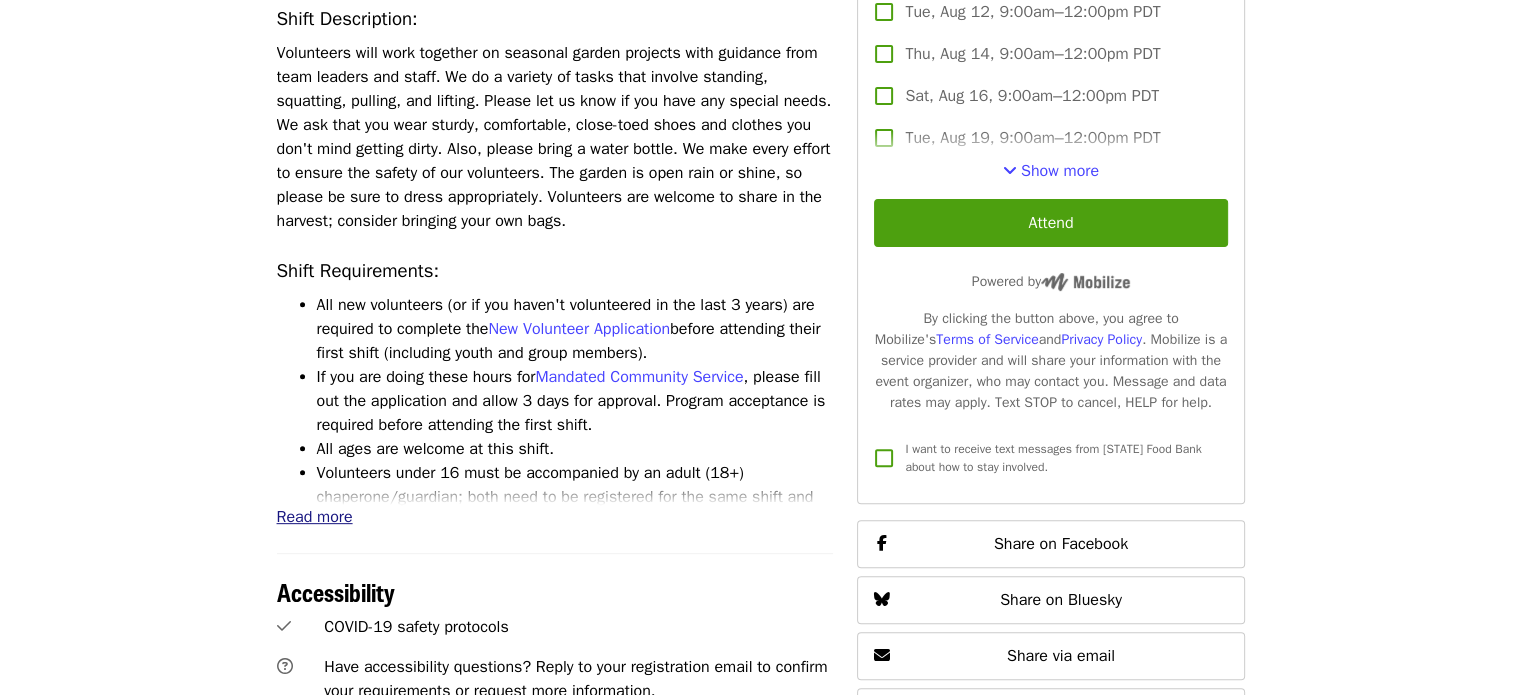 click on "Read more" at bounding box center (315, 517) 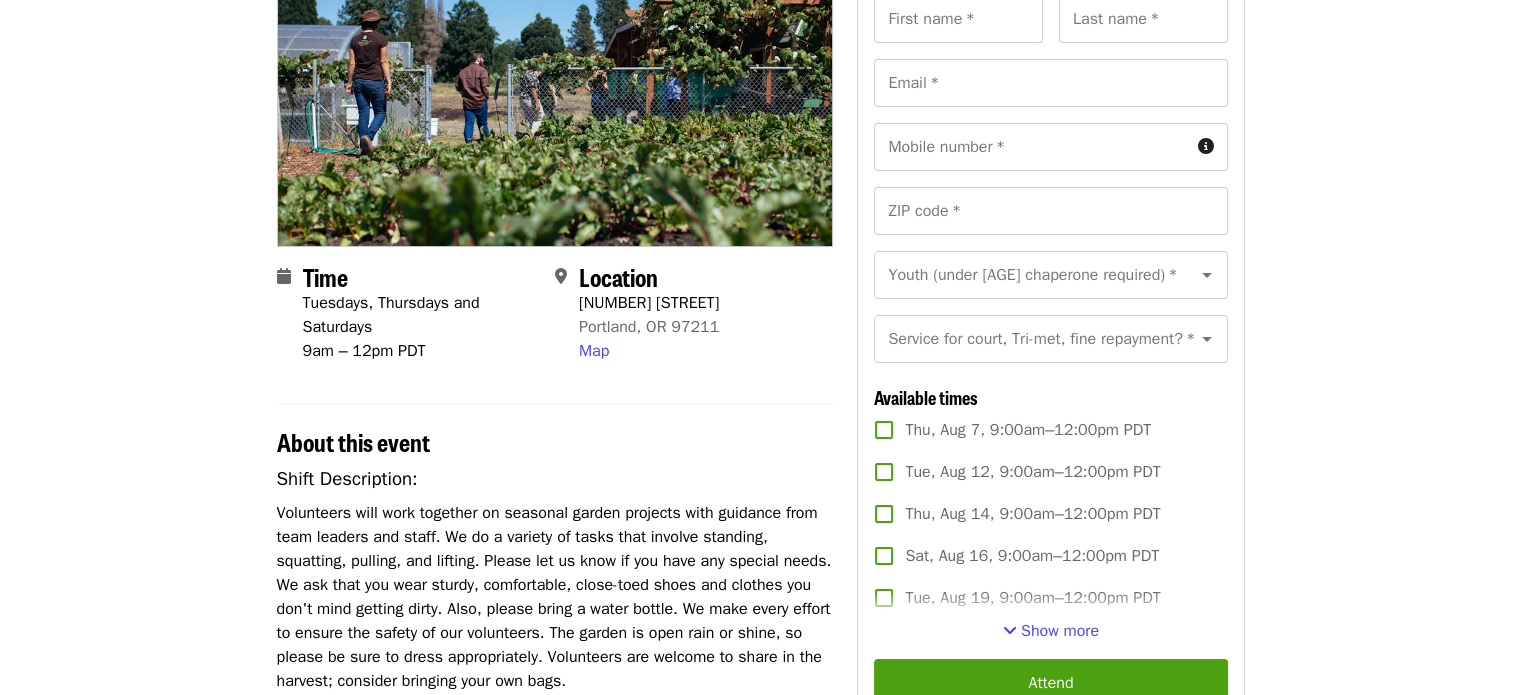 scroll, scrollTop: 230, scrollLeft: 0, axis: vertical 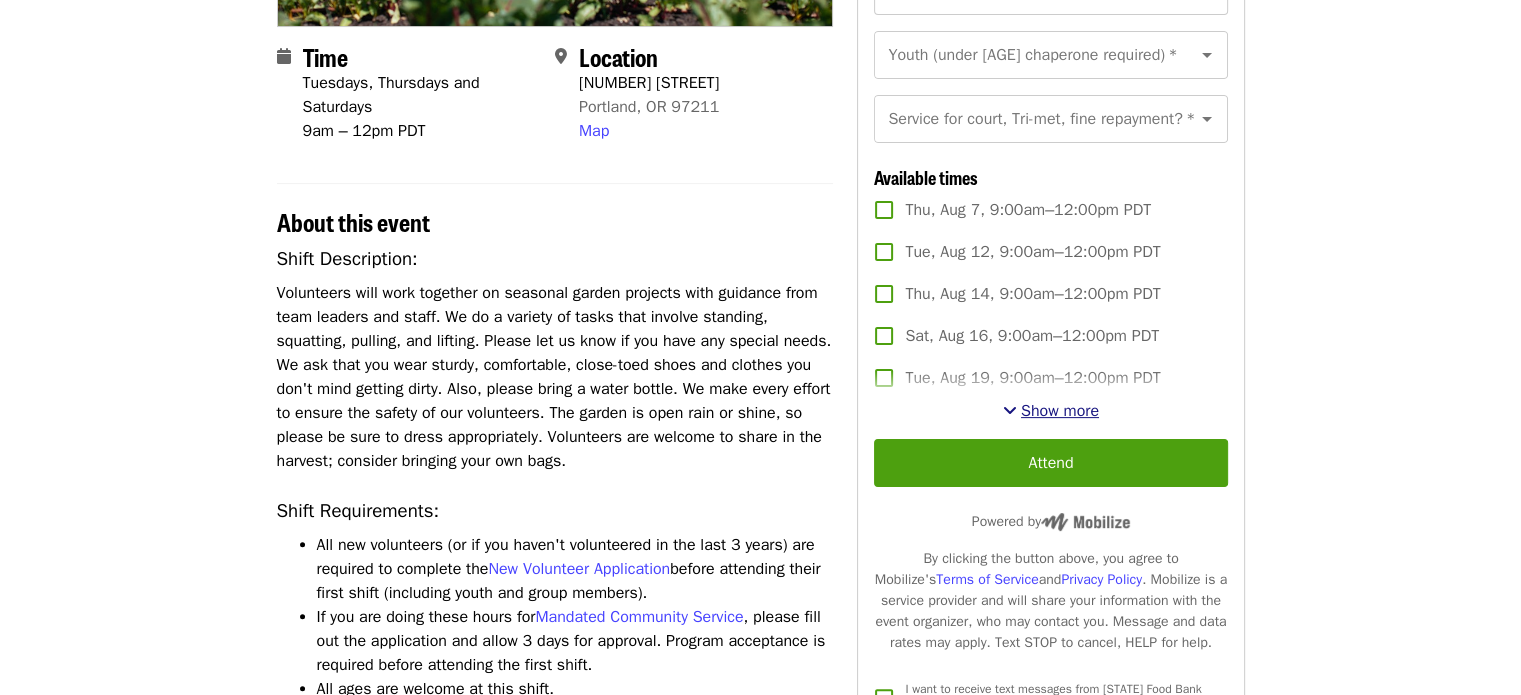 click on "Show more" at bounding box center [1060, 411] 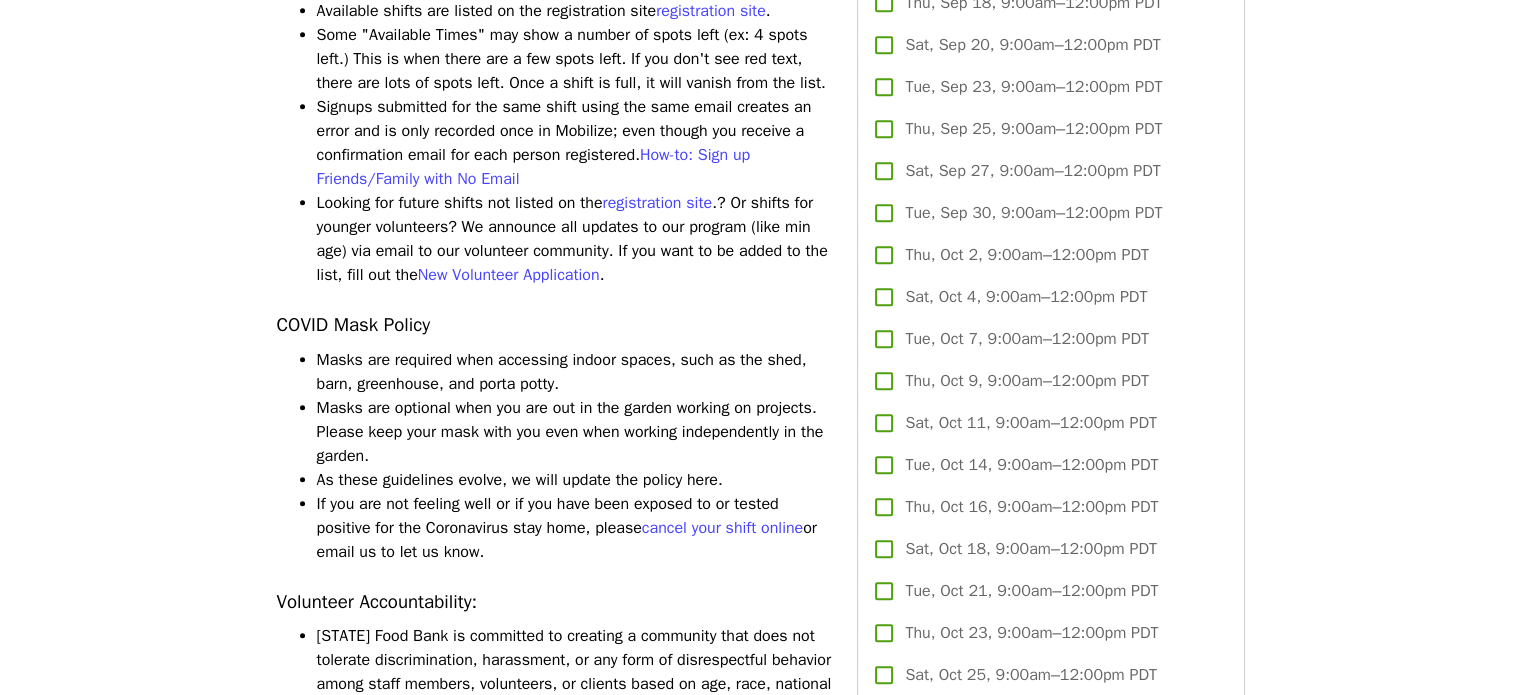 scroll, scrollTop: 1335, scrollLeft: 0, axis: vertical 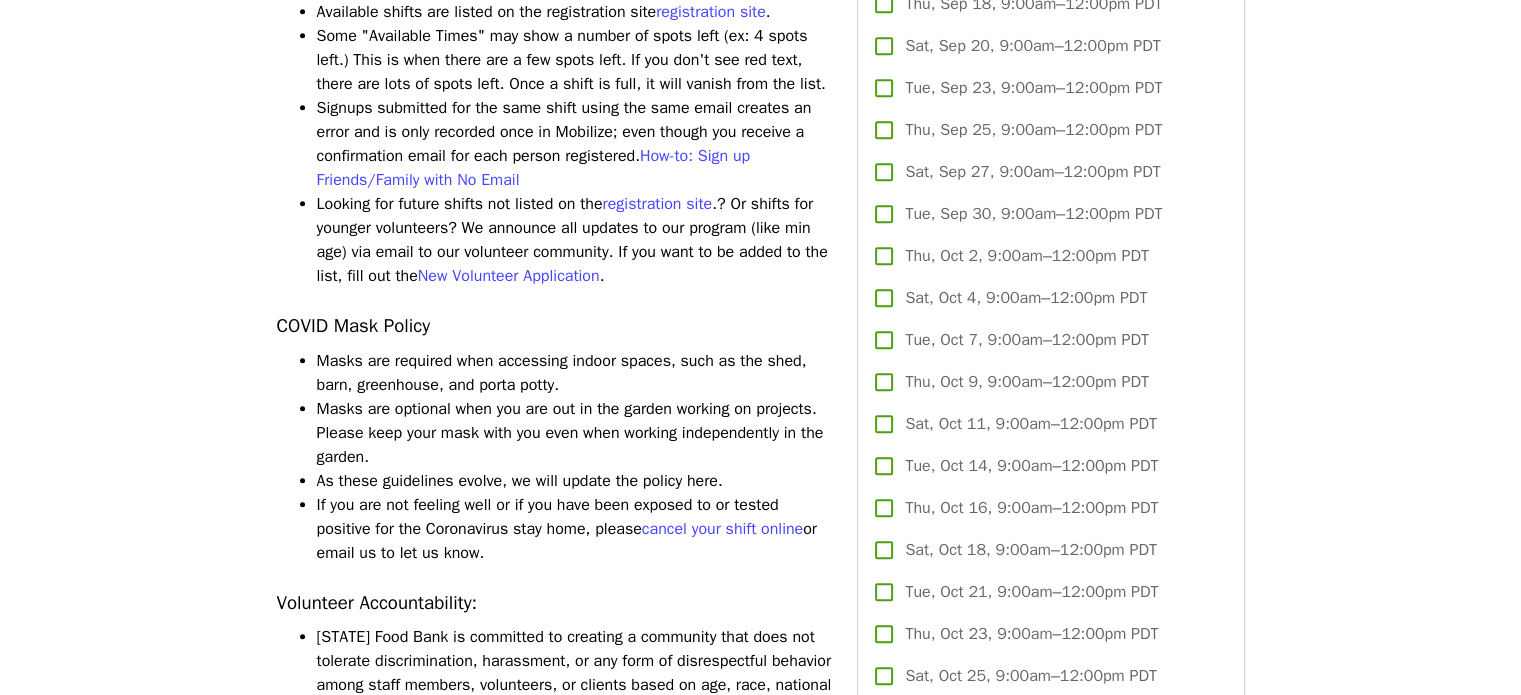 type 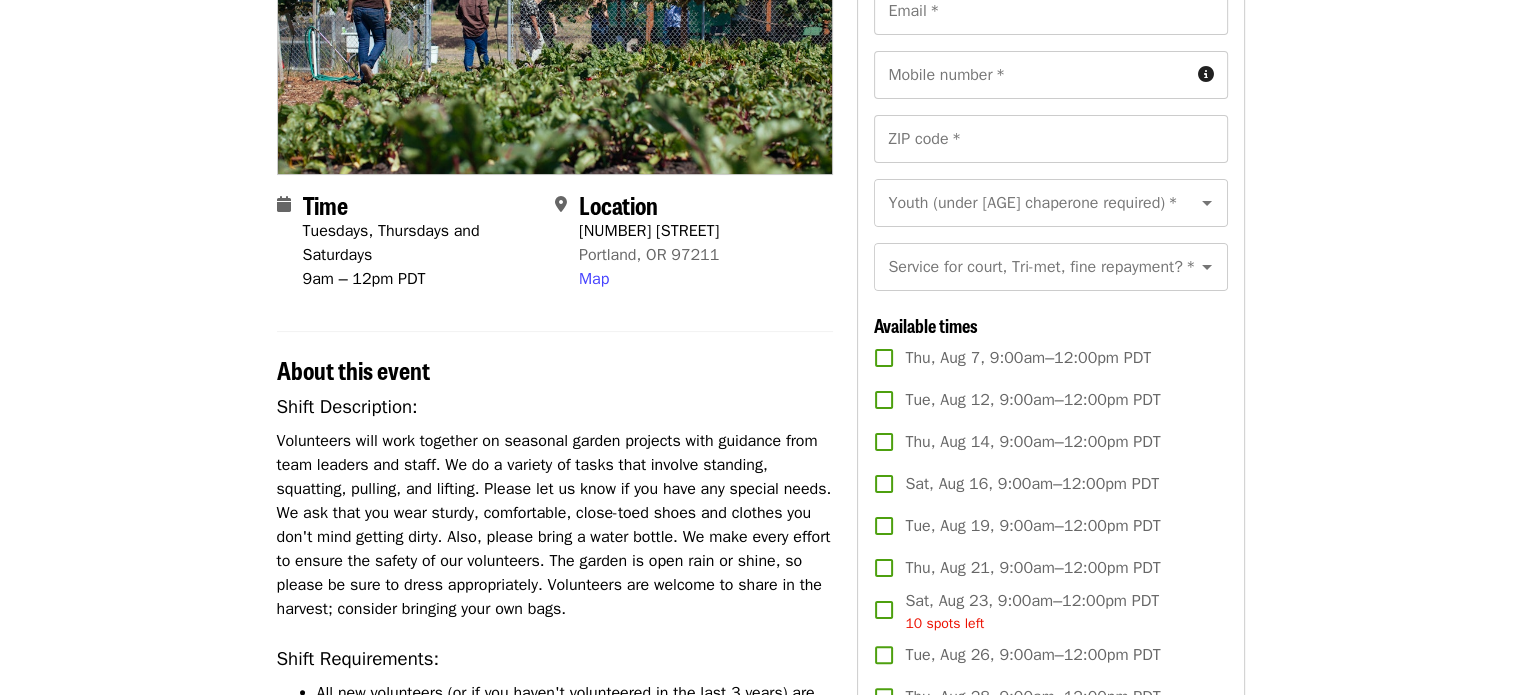 scroll, scrollTop: 224, scrollLeft: 0, axis: vertical 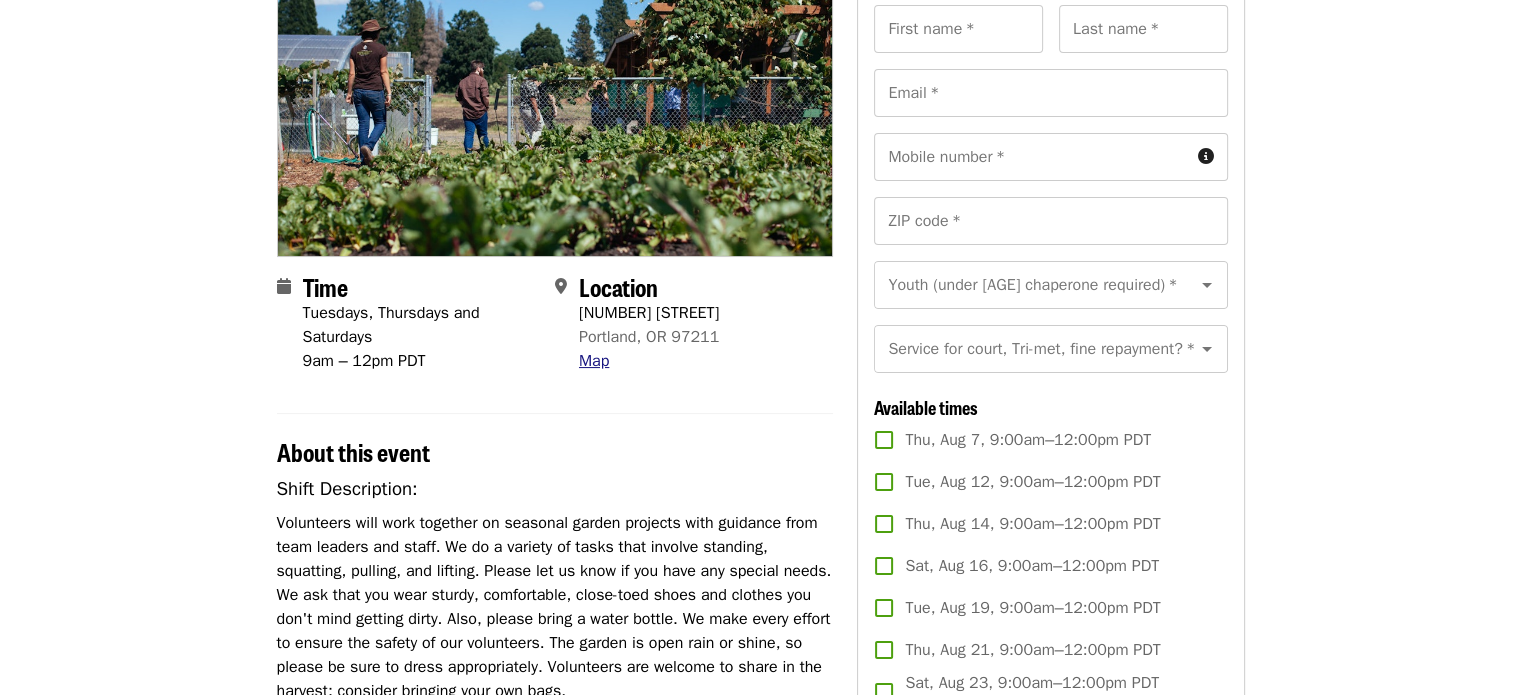 click on "Map" at bounding box center [594, 361] 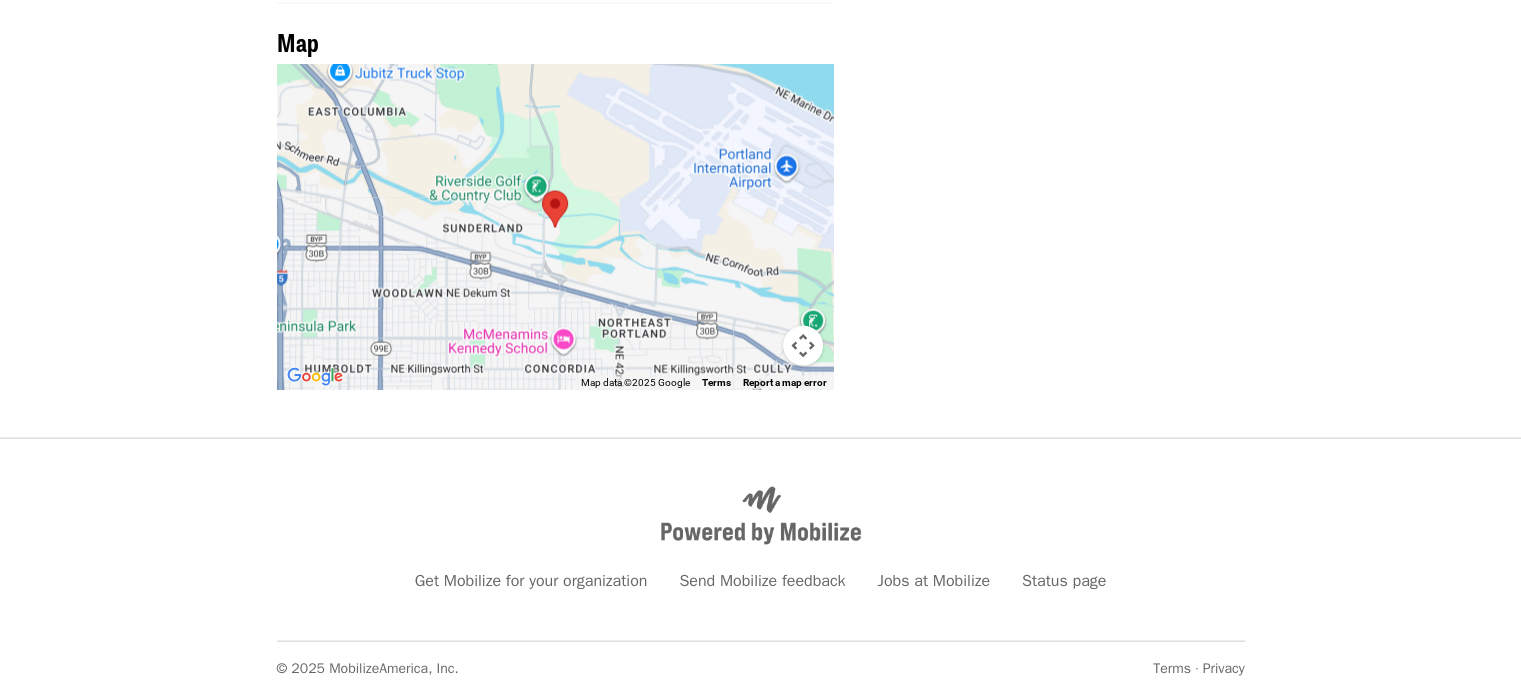 scroll, scrollTop: 4354, scrollLeft: 0, axis: vertical 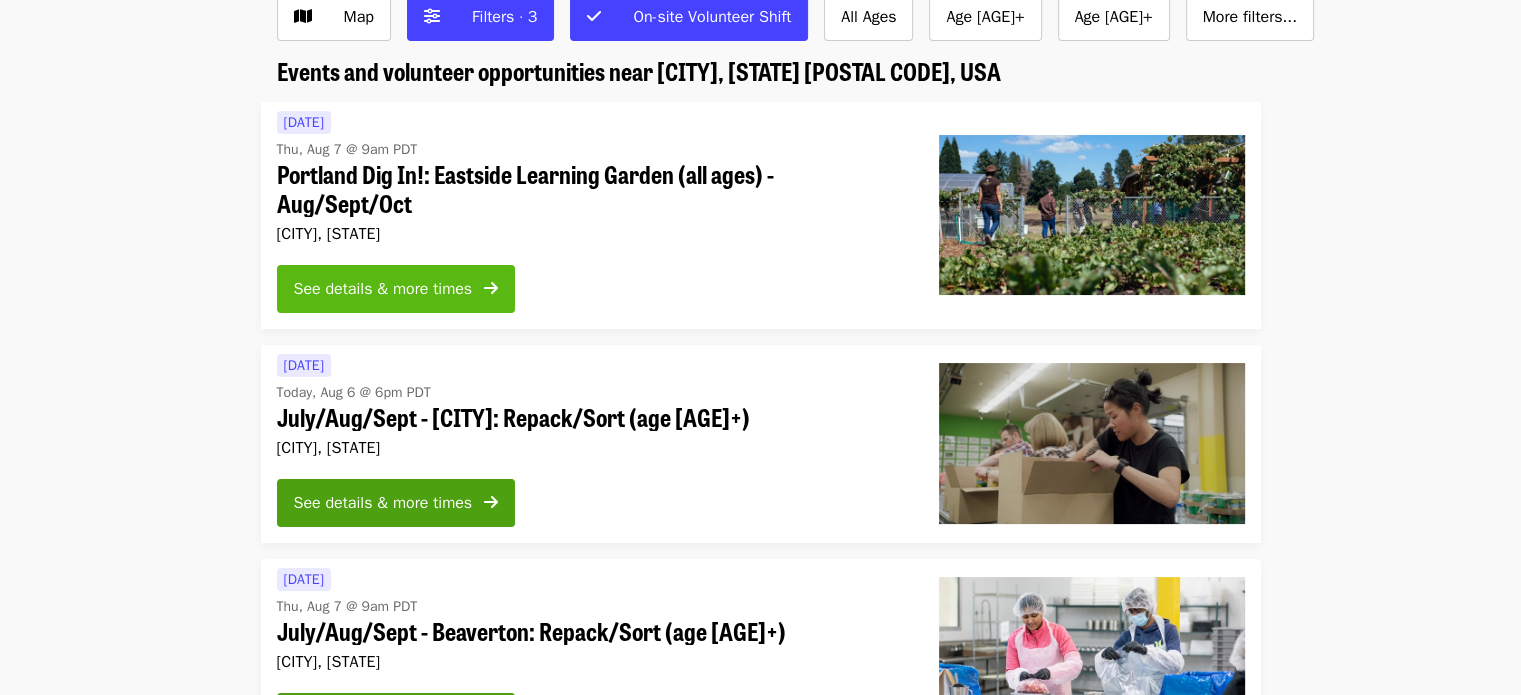 click on "See details & more times" at bounding box center [383, 289] 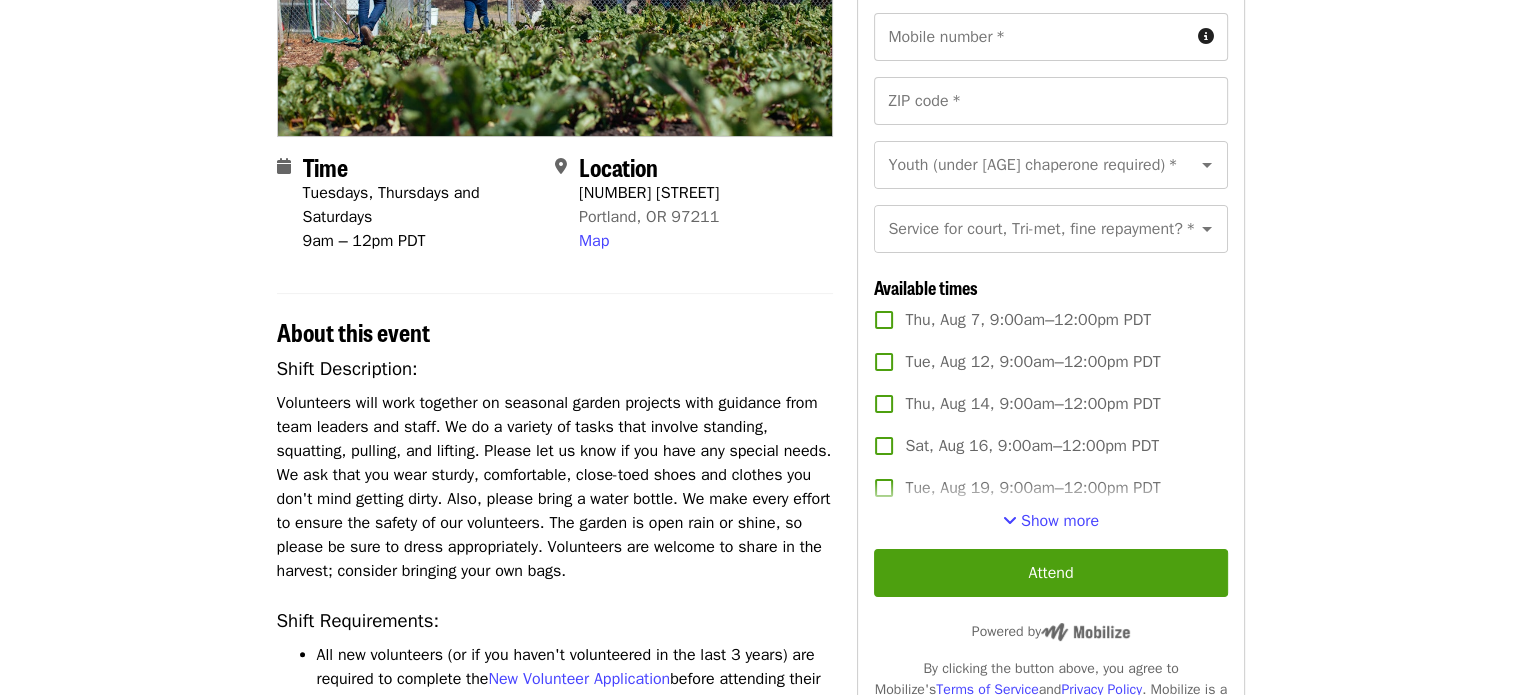 scroll, scrollTop: 346, scrollLeft: 0, axis: vertical 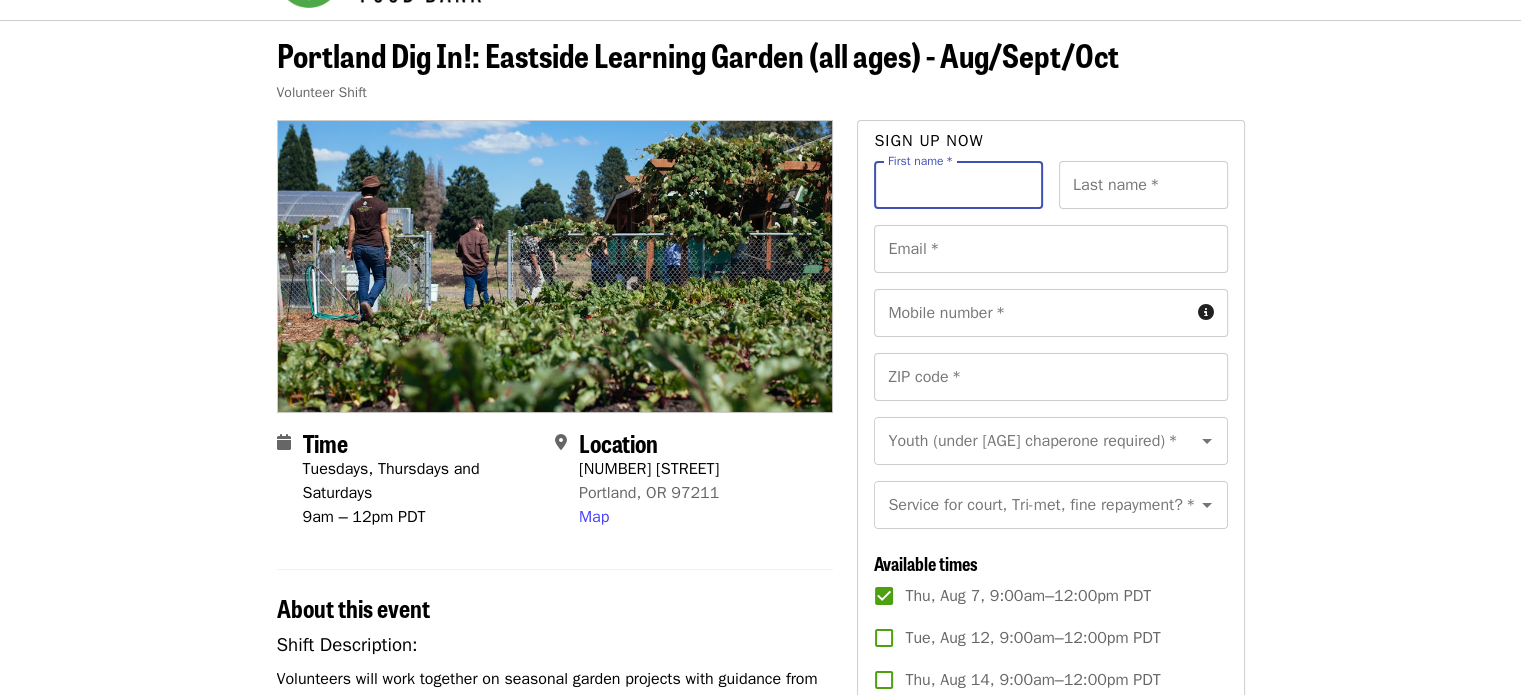 click on "First name   *" at bounding box center [958, 185] 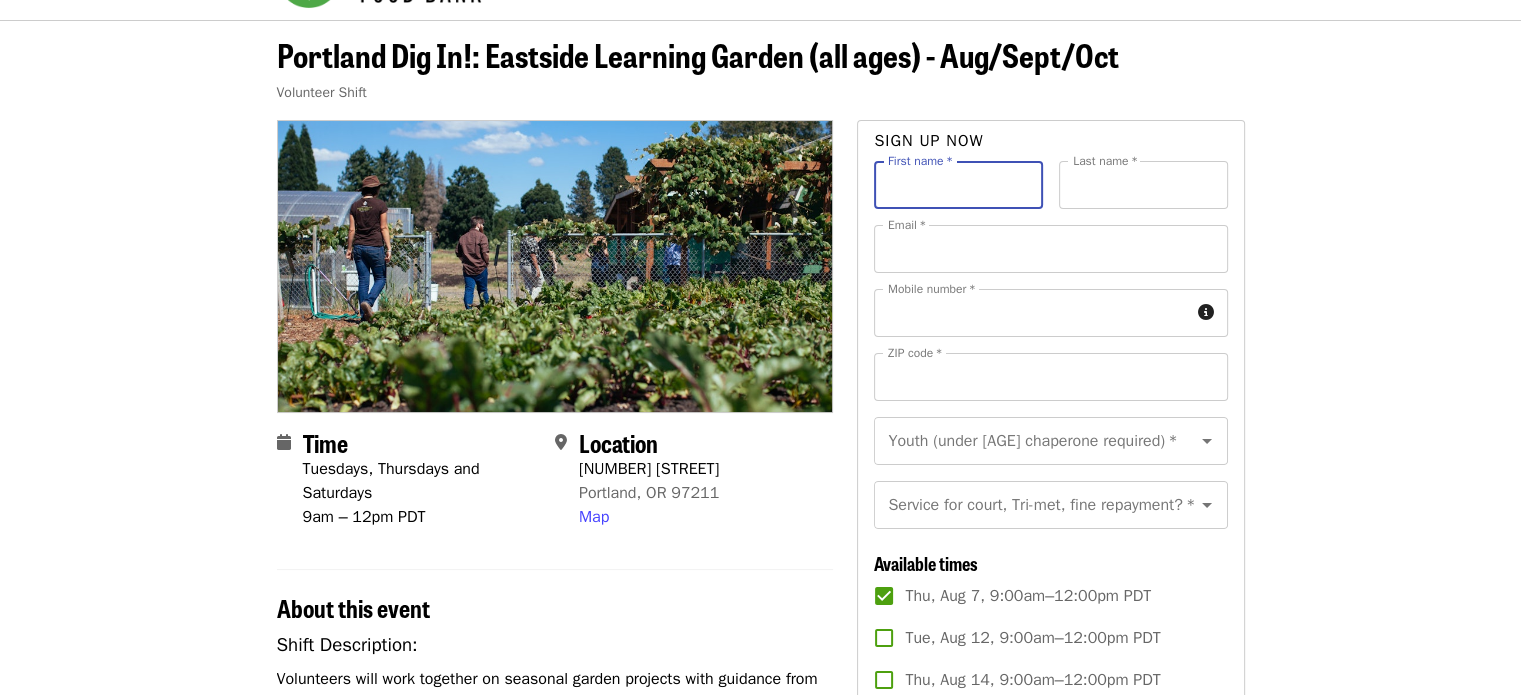type on "****" 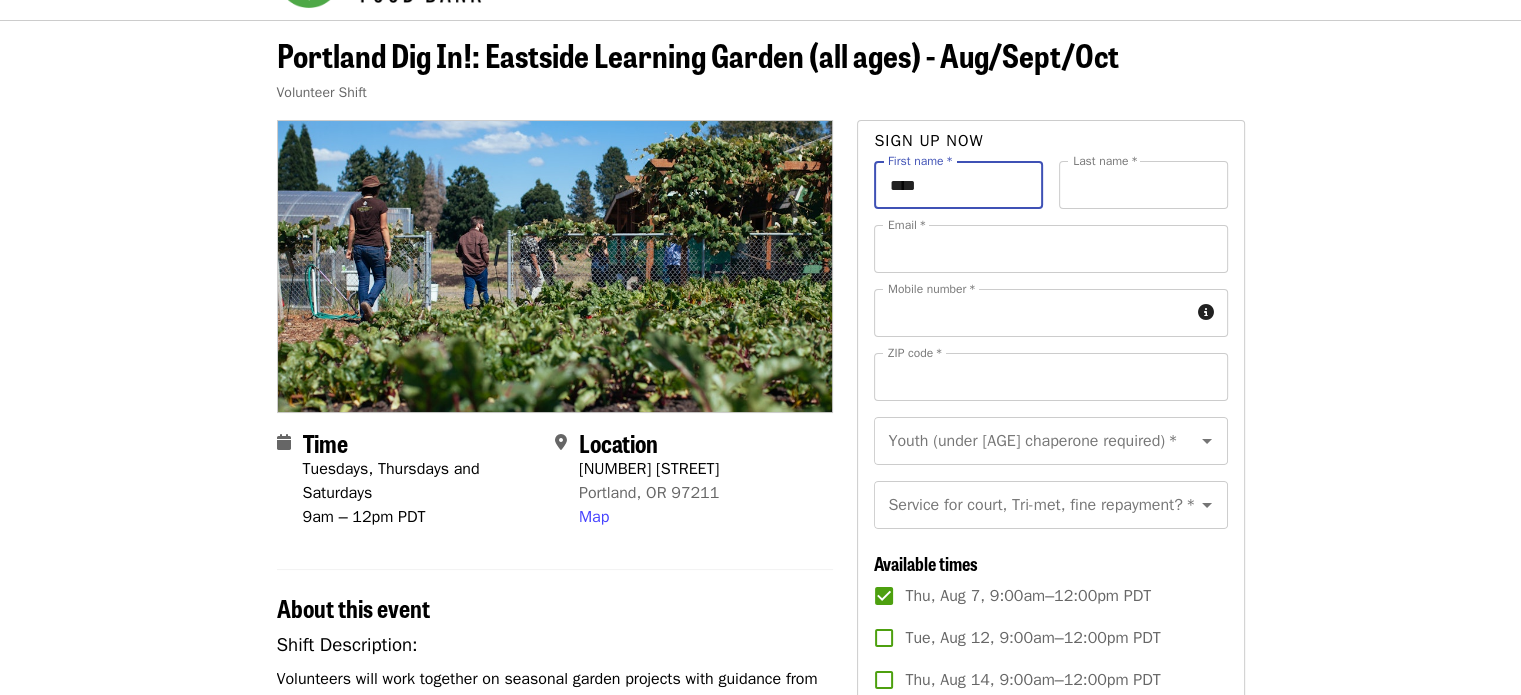 type on "*******" 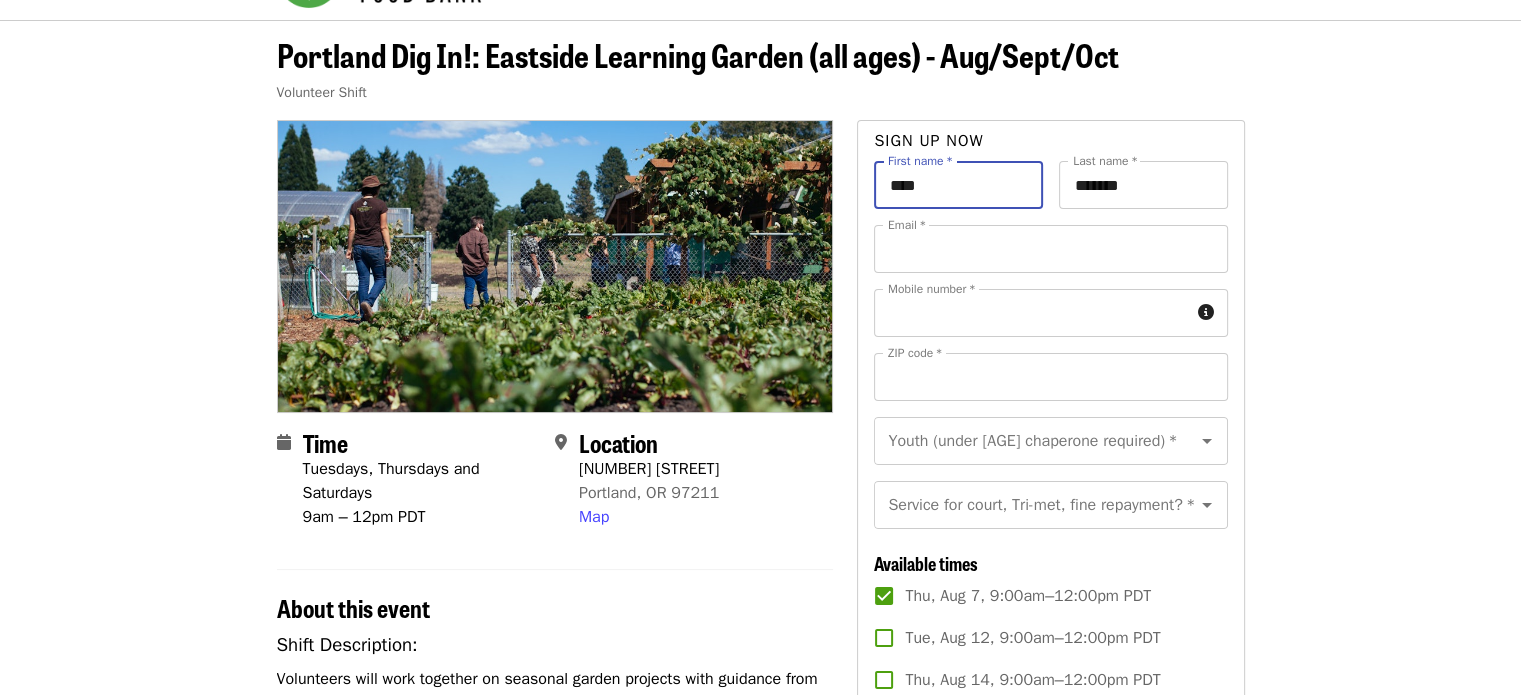 type on "**********" 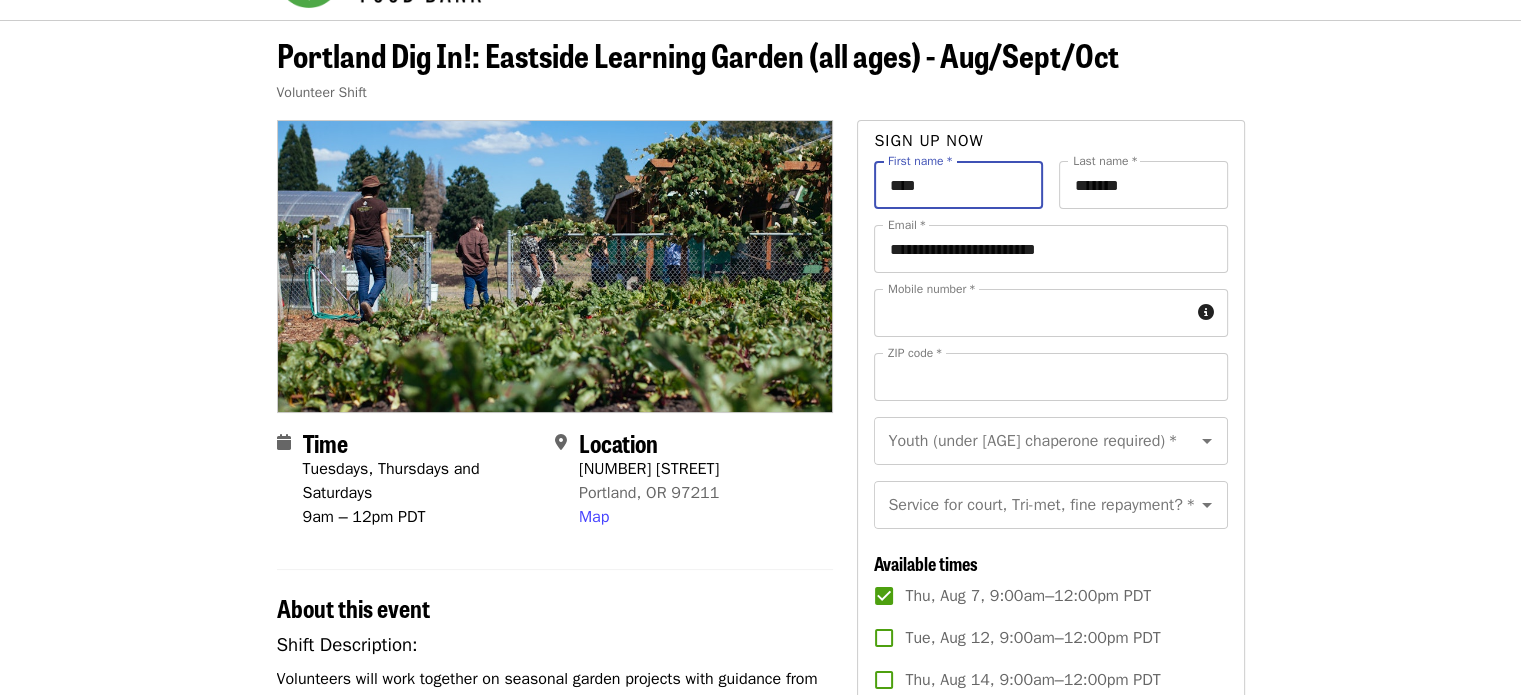 type on "**********" 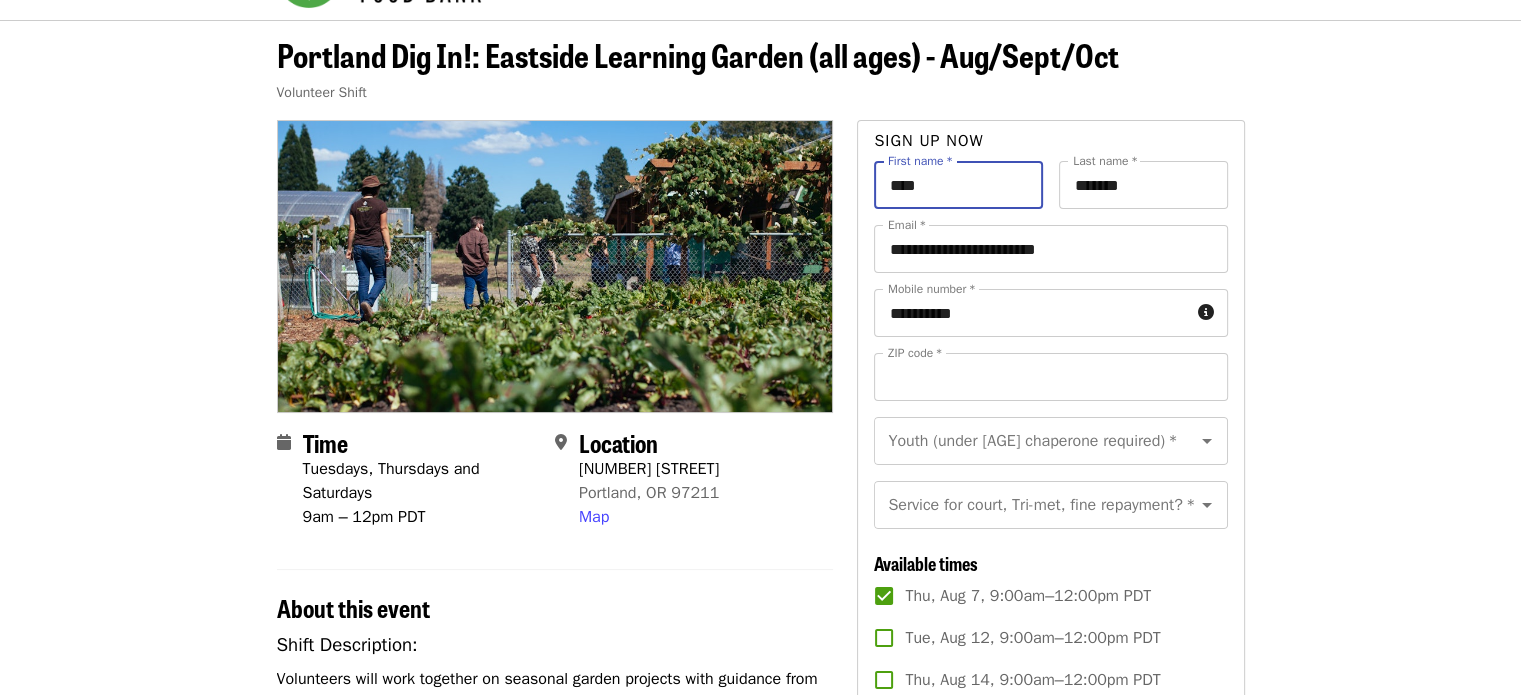 type on "*****" 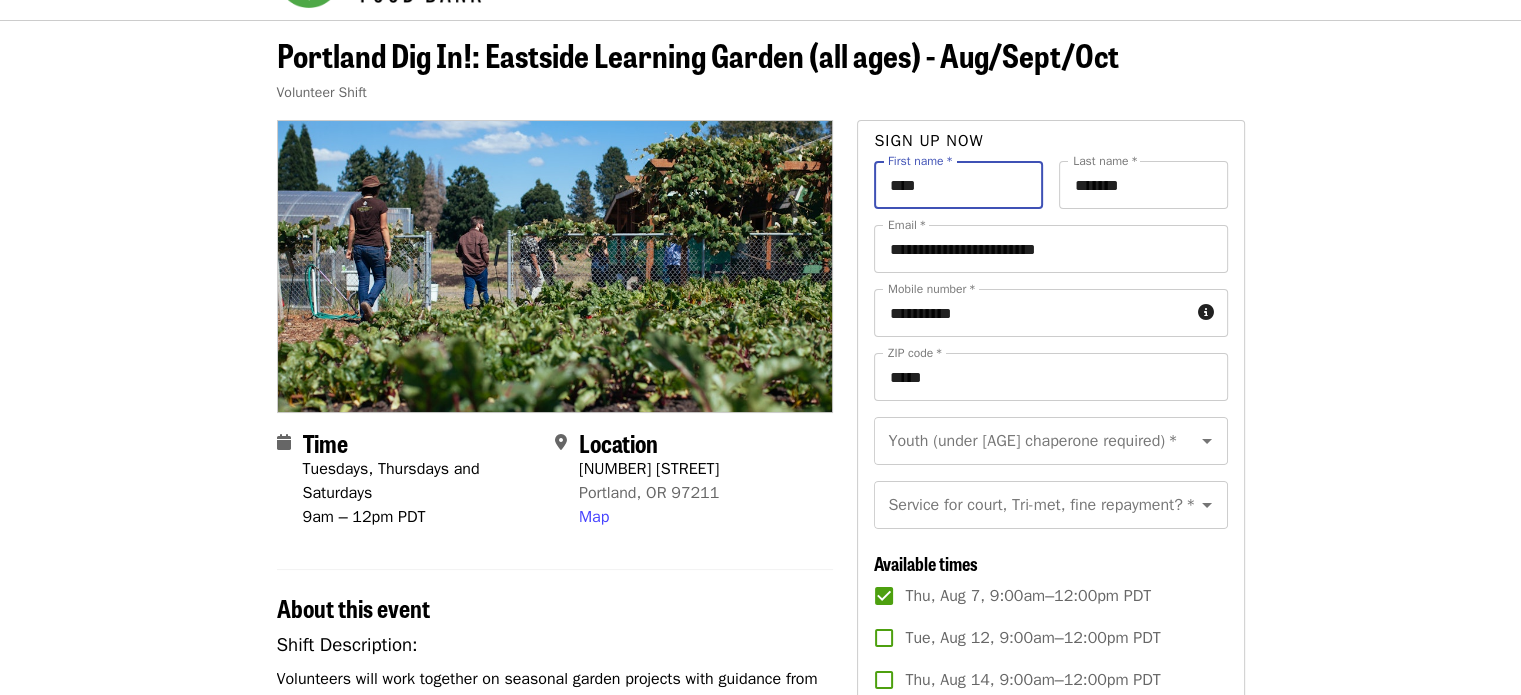 scroll, scrollTop: 203, scrollLeft: 0, axis: vertical 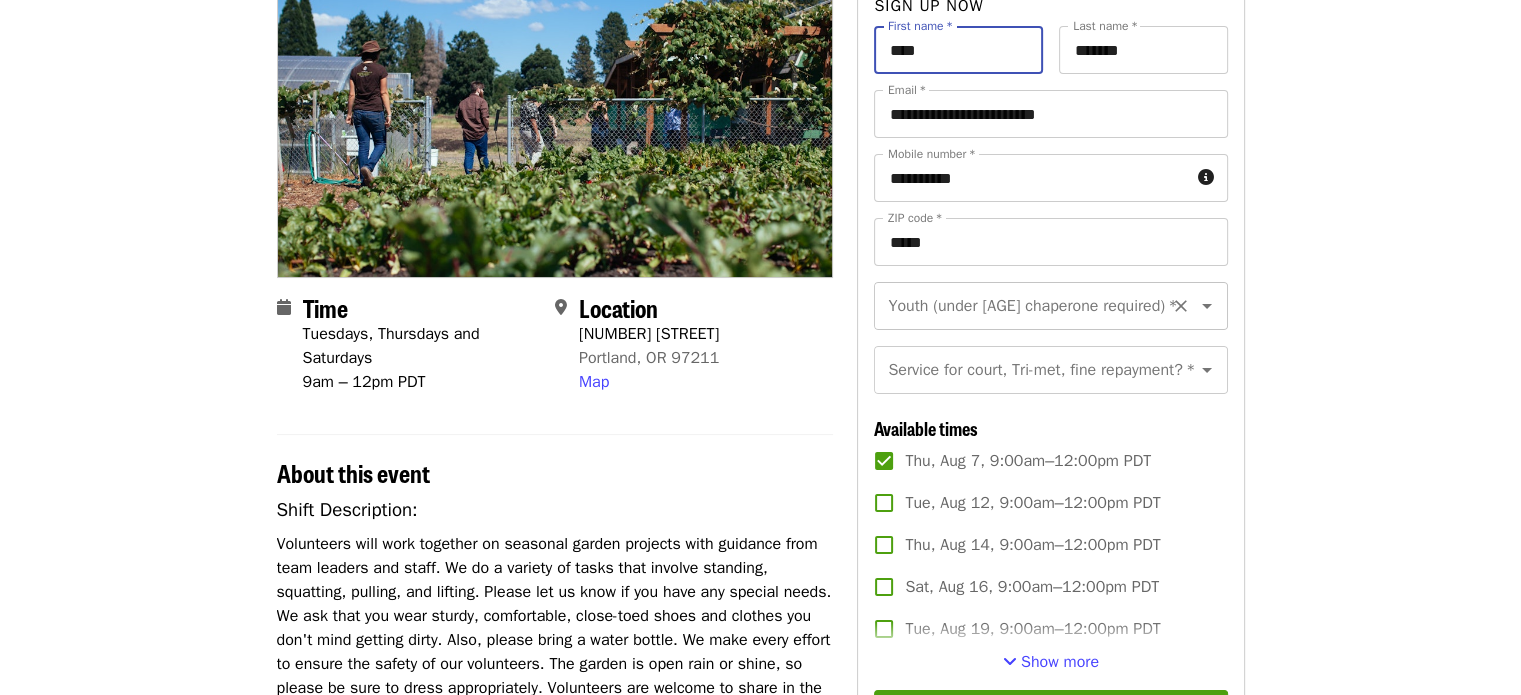 click on "Youth (under 16 chaperone required)  *" at bounding box center [1050, 306] 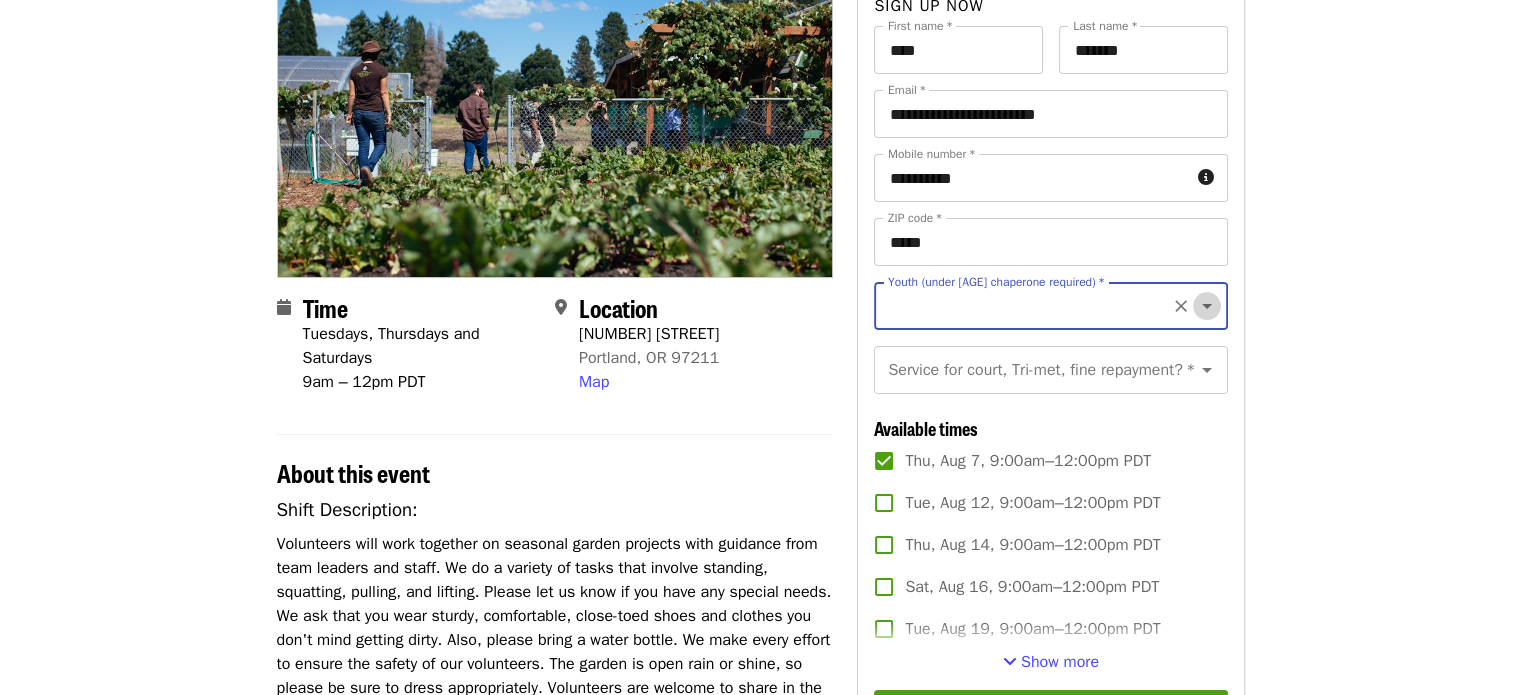 click 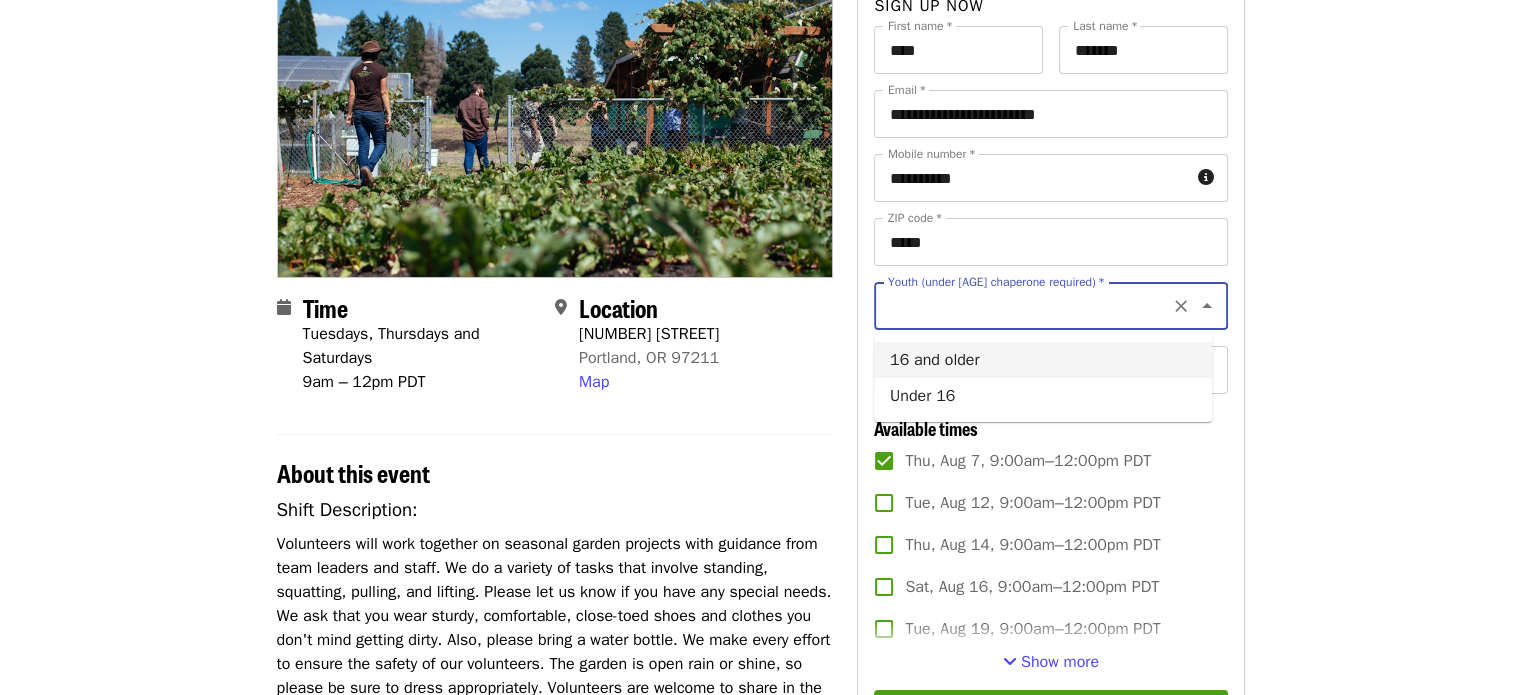 click on "16 and older" at bounding box center [1043, 360] 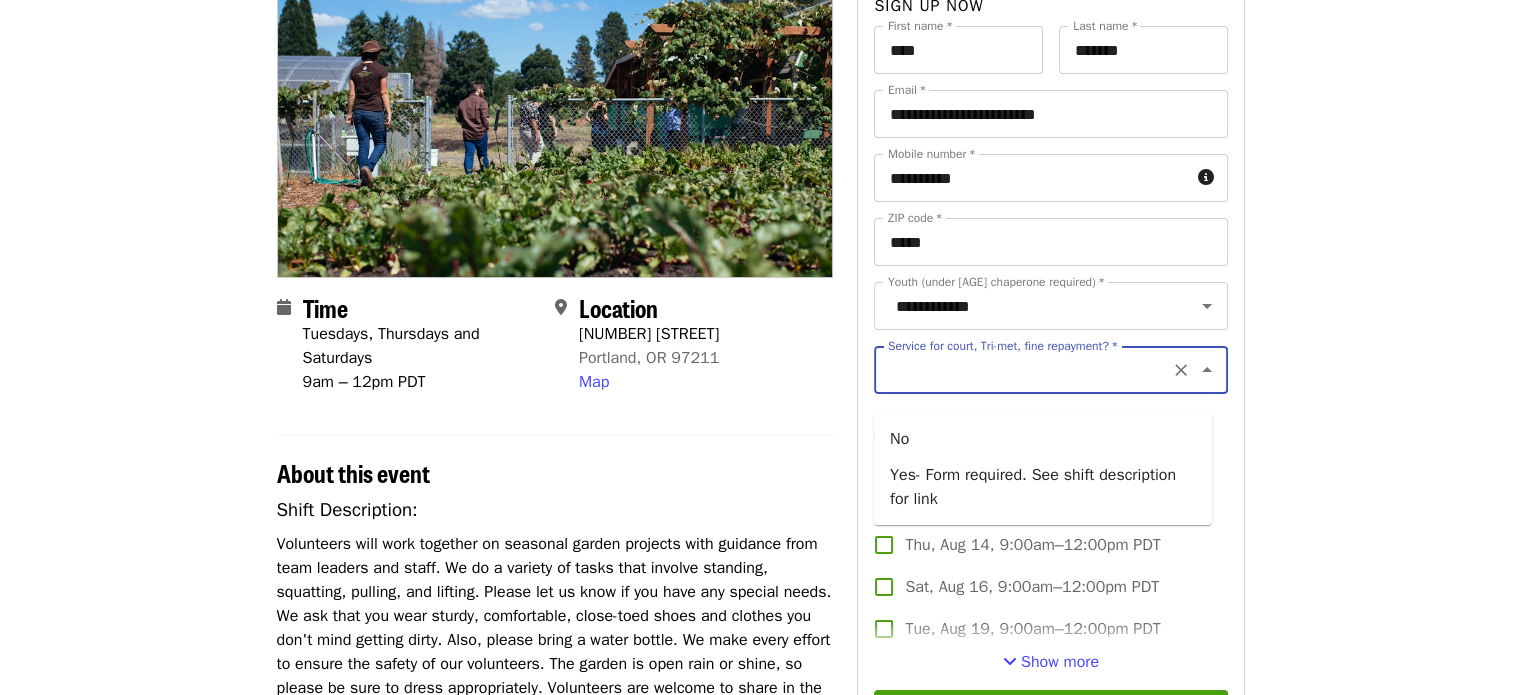 click on "Service for court, Tri-met, fine repayment?   *" at bounding box center [1026, 370] 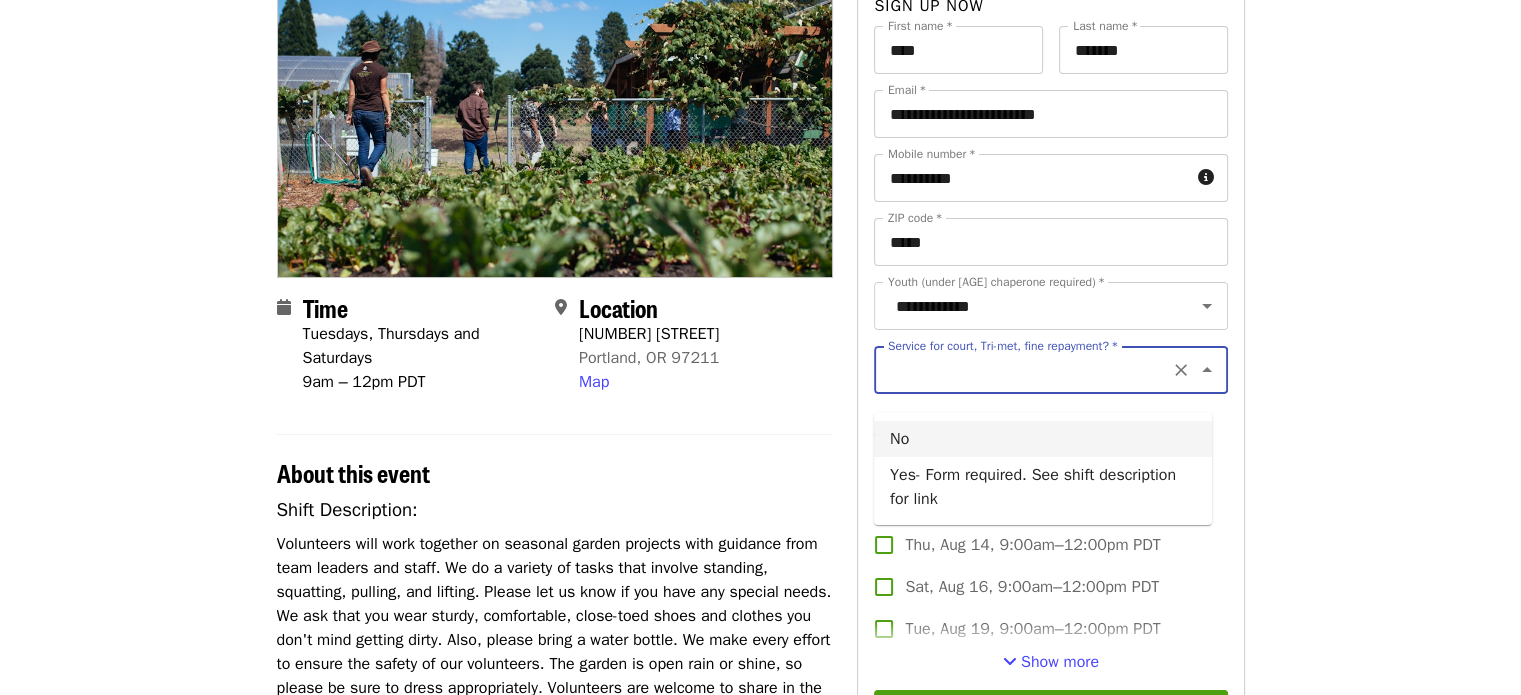 click on "No" at bounding box center [1043, 439] 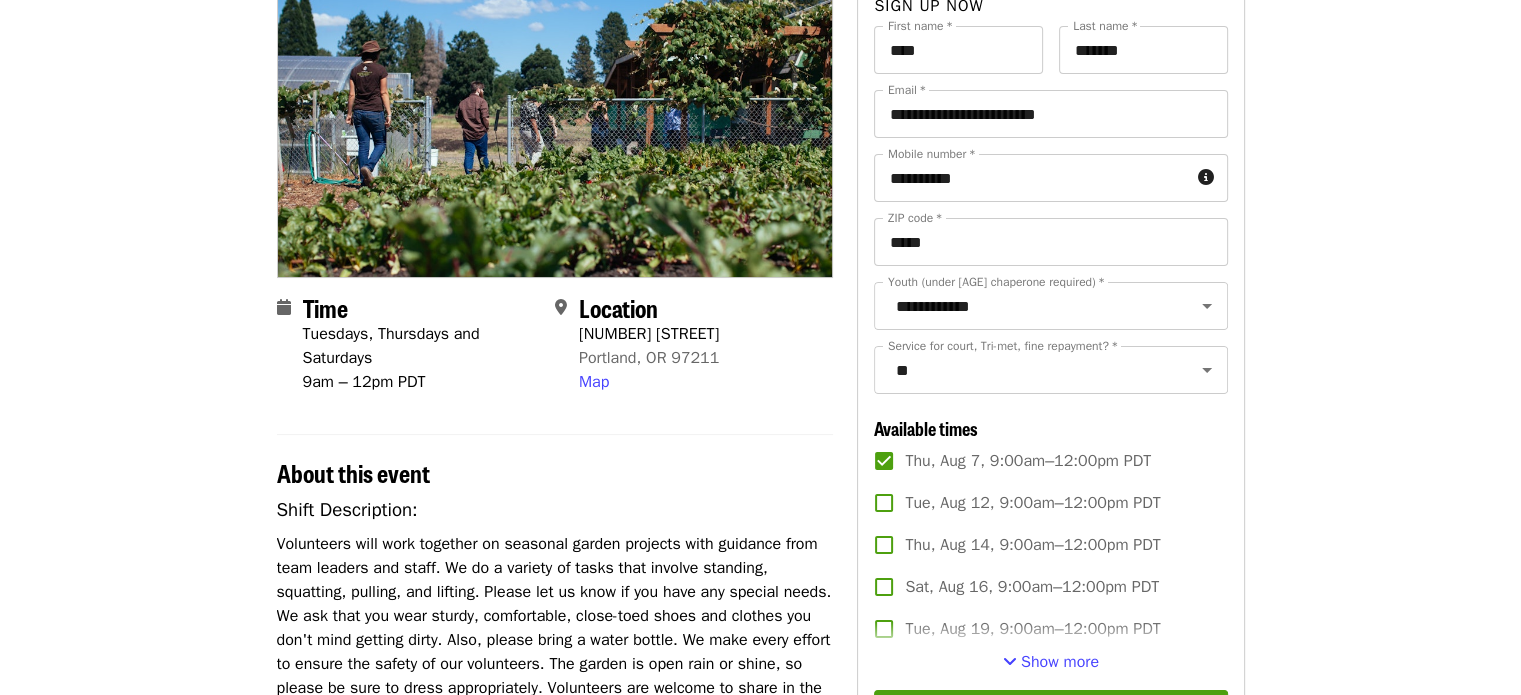 click on "Portland Dig In!: Eastside Learning Garden (all ages) - Aug/Sept/Oct Volunteer Shift Time Tuesdays, Thursdays and Saturdays 9am – 12pm PDT Location 7910 NE 33rd Dr Portland, OR 97211 Map About this event Shift Description:
Volunteers will work together on seasonal garden projects with guidance from team leaders and staff. We do a variety of tasks that involve standing, squatting, pulling, and lifting. Please let us know if you have any special needs. We ask that you wear sturdy, comfortable, close-toed shoes and clothes you don't mind getting dirty. Also, please bring a water bottle. We make every effort to ensure the safety of our volunteers. The garden is open rain or shine, so please be sure to dress appropriately. Volunteers are welcome to share in the harvest; consider bringing your own bags.
Shift Requirements:
All new volunteers (or if you haven't volunteered in the last 3 years) are required to complete the  New Volunteer Application
If you are doing these hours for
English  or" at bounding box center (760, 824) 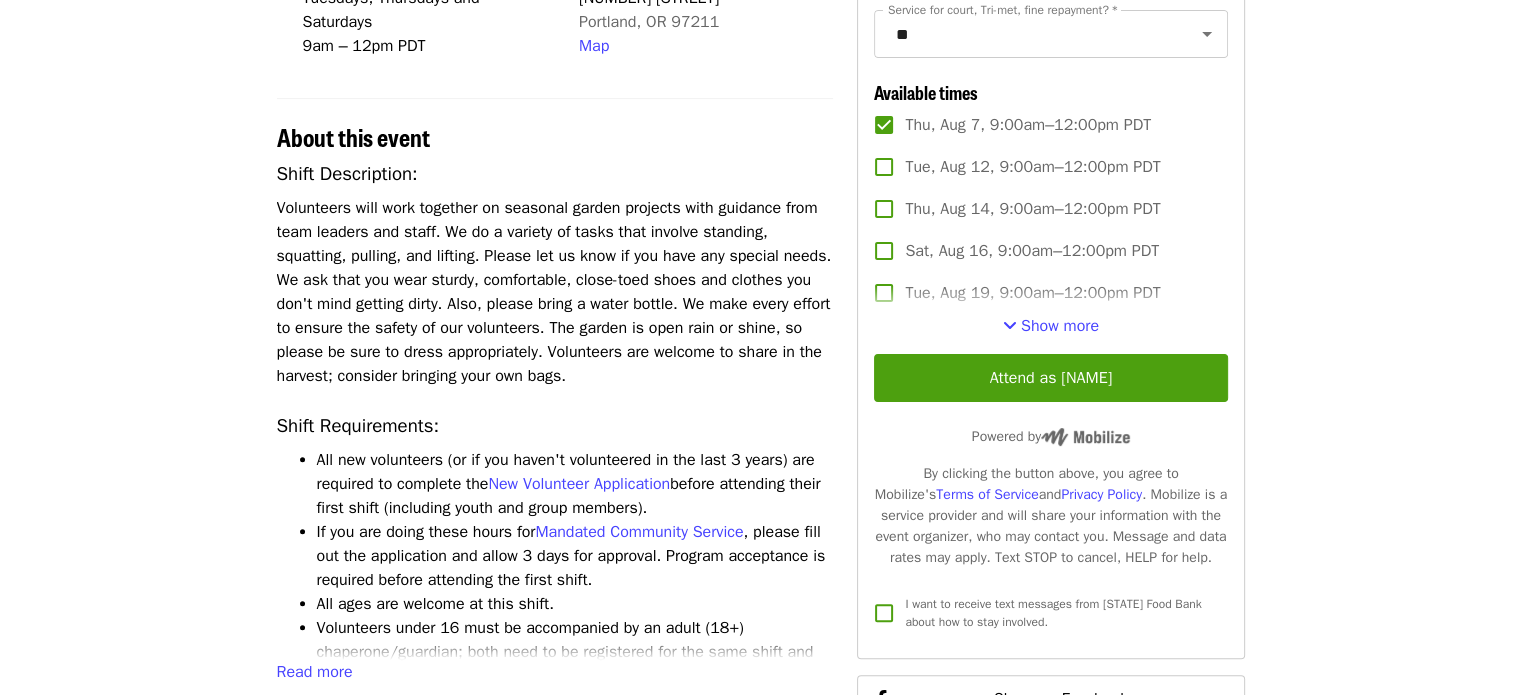 scroll, scrollTop: 548, scrollLeft: 0, axis: vertical 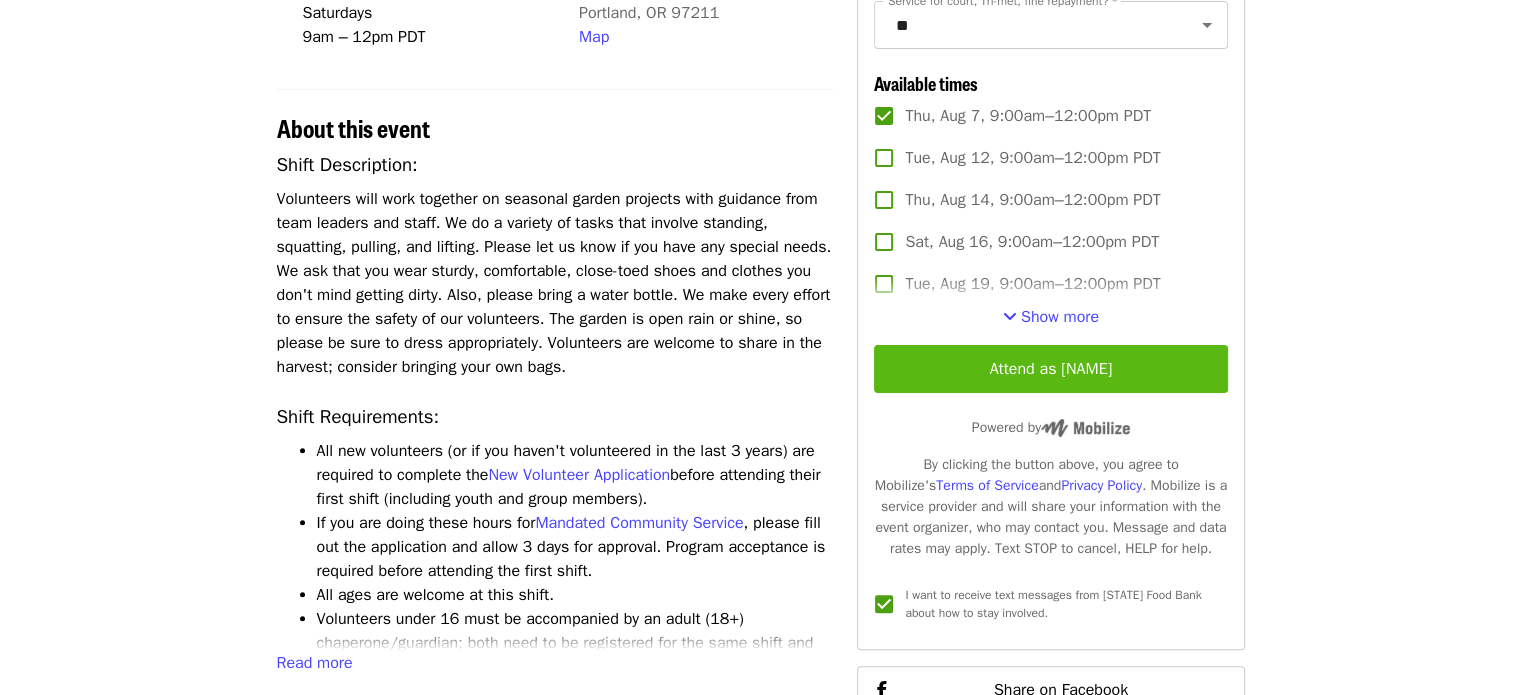 click on "Attend as [NAME]" at bounding box center [1050, 369] 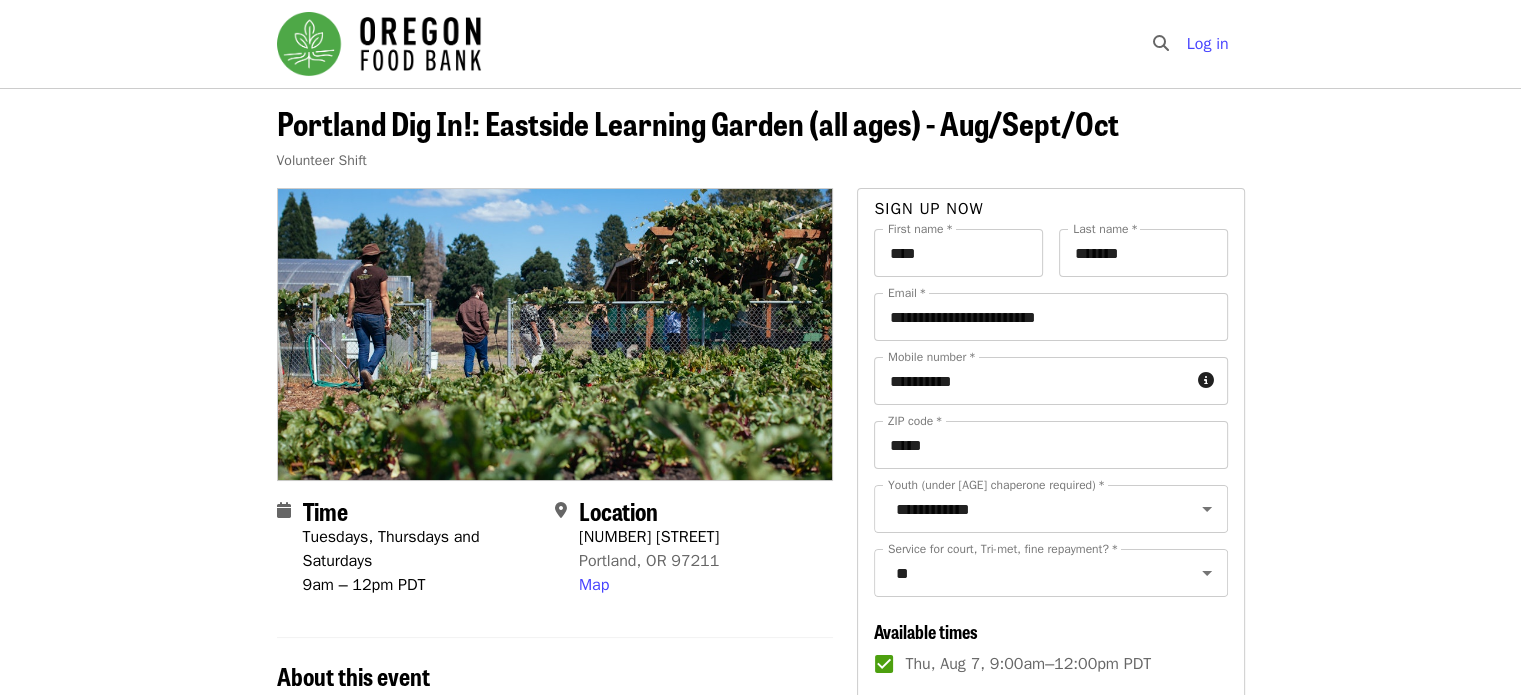 scroll, scrollTop: 0, scrollLeft: 0, axis: both 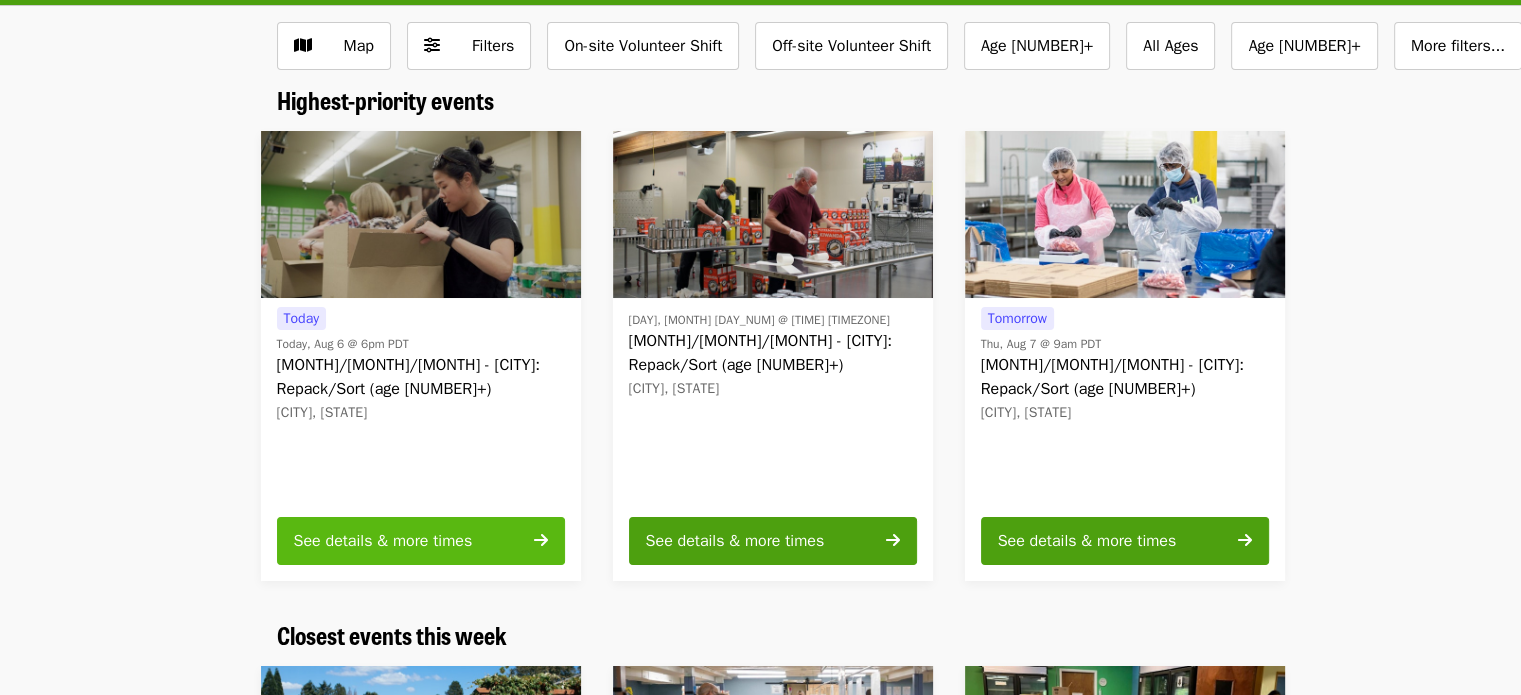 click on "See details & more times" at bounding box center [383, 541] 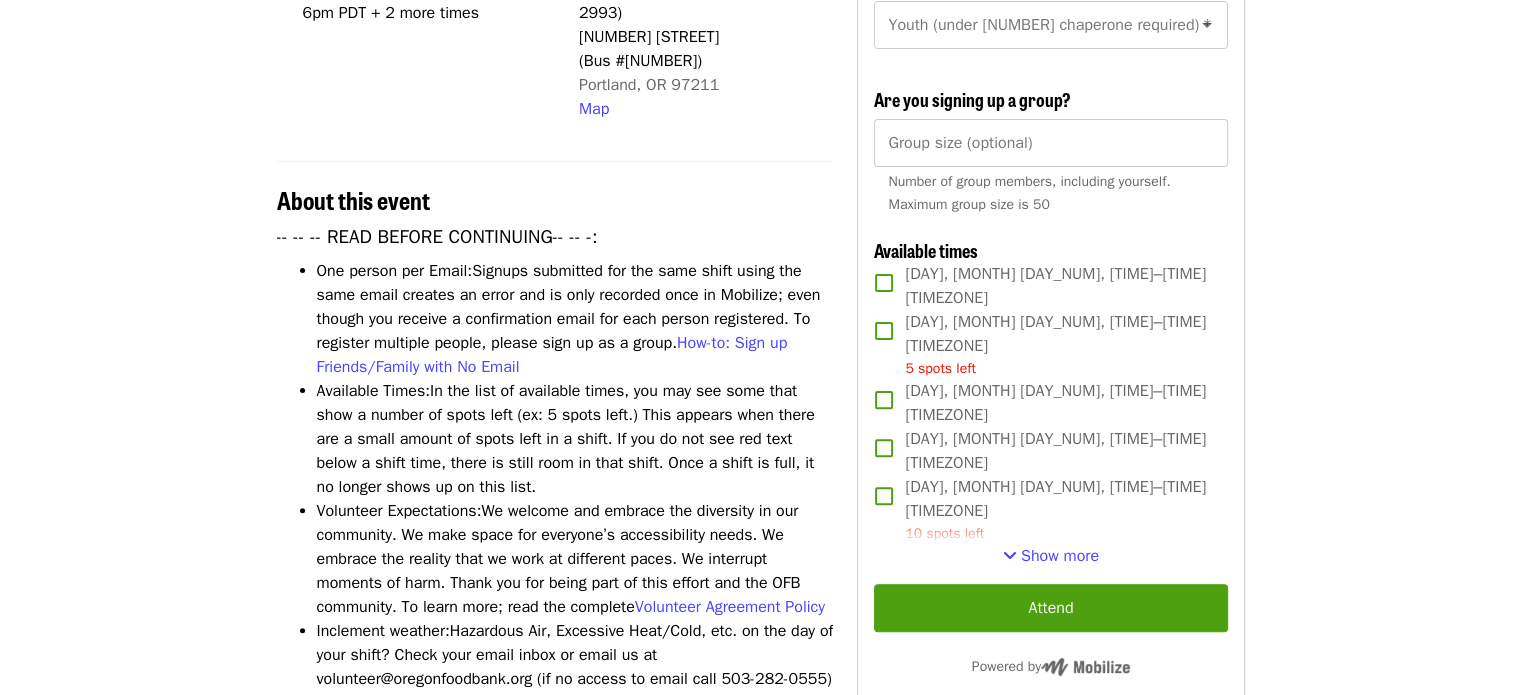 scroll, scrollTop: 652, scrollLeft: 0, axis: vertical 